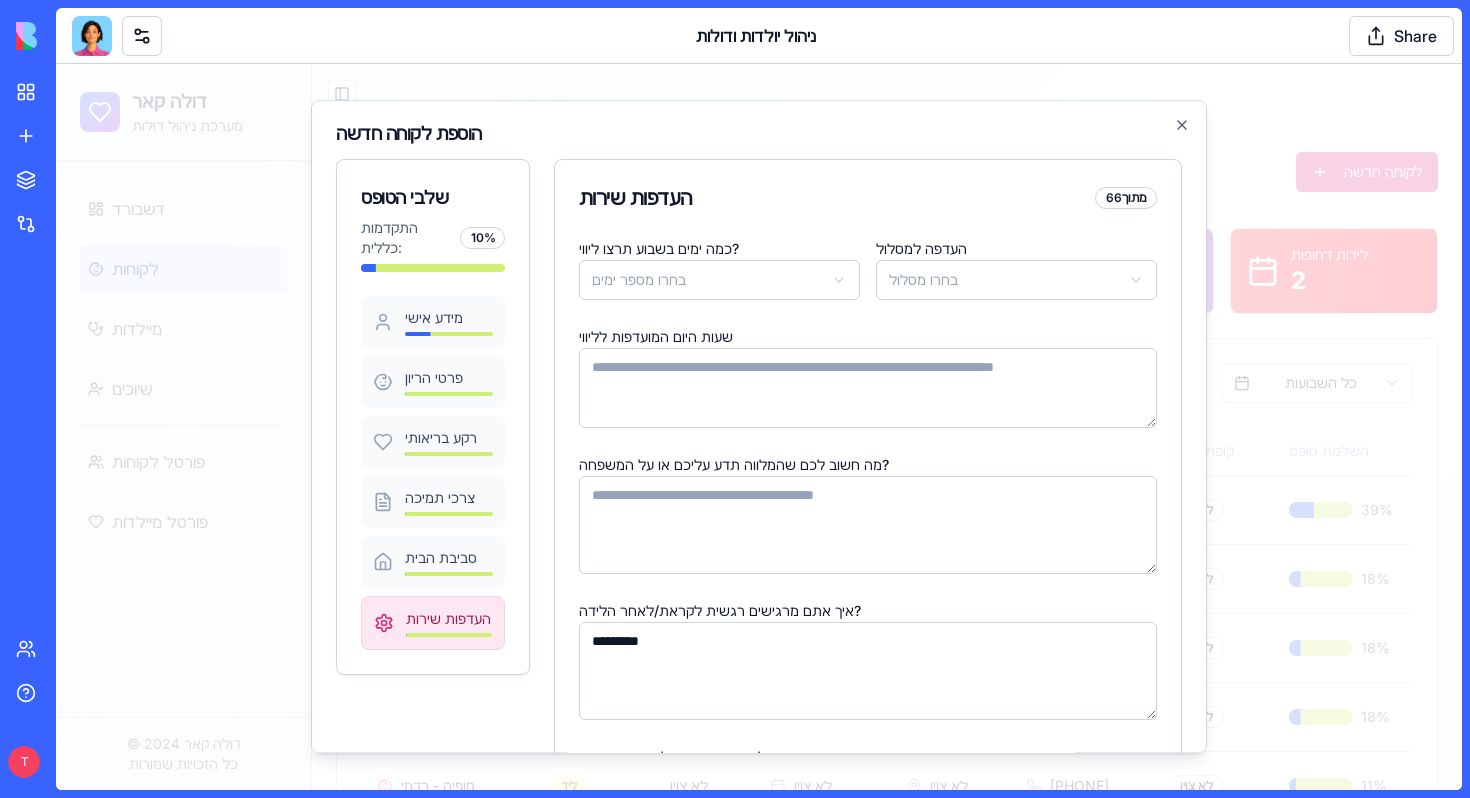 scroll, scrollTop: 0, scrollLeft: 0, axis: both 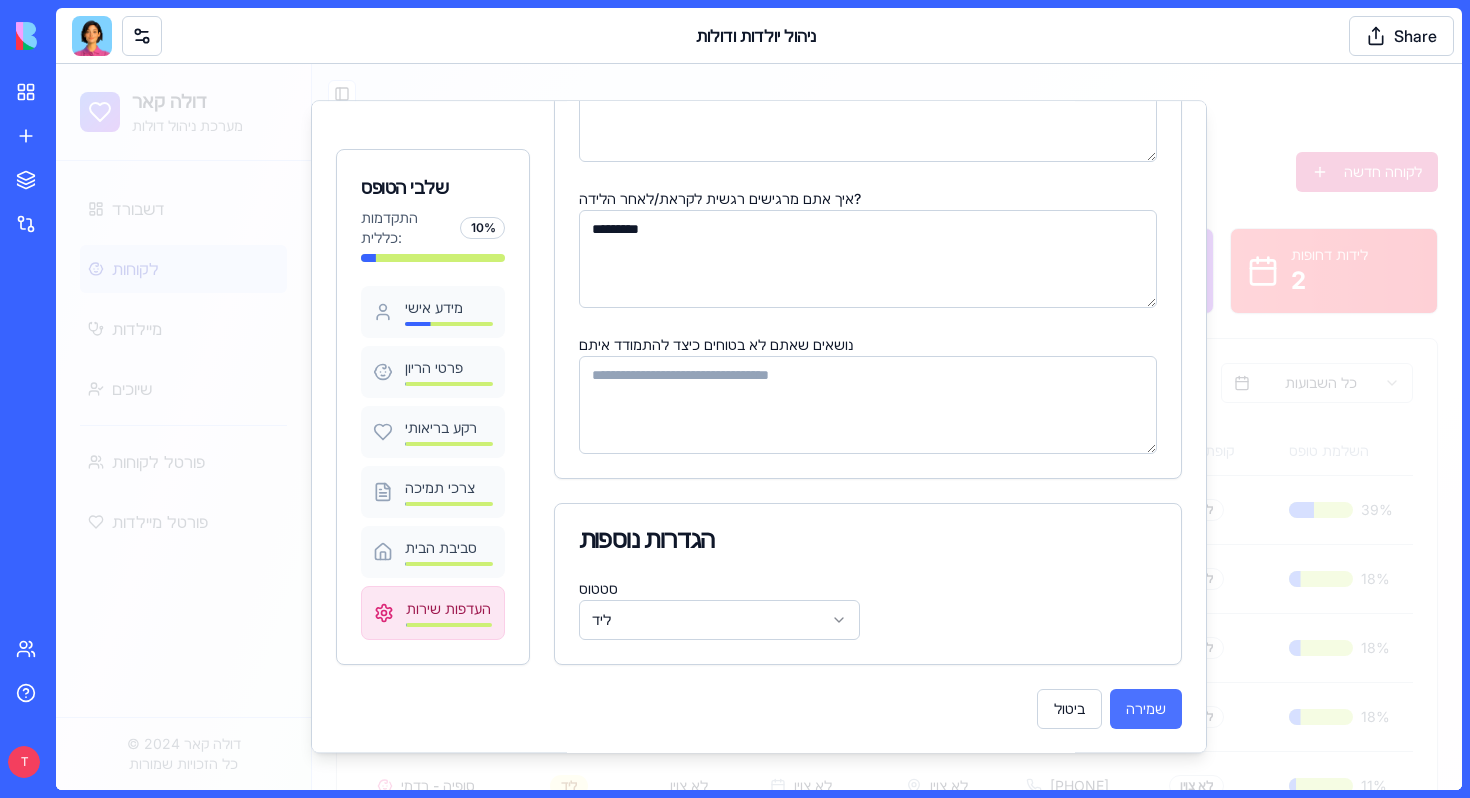 click on "שמירה" at bounding box center [1146, 709] 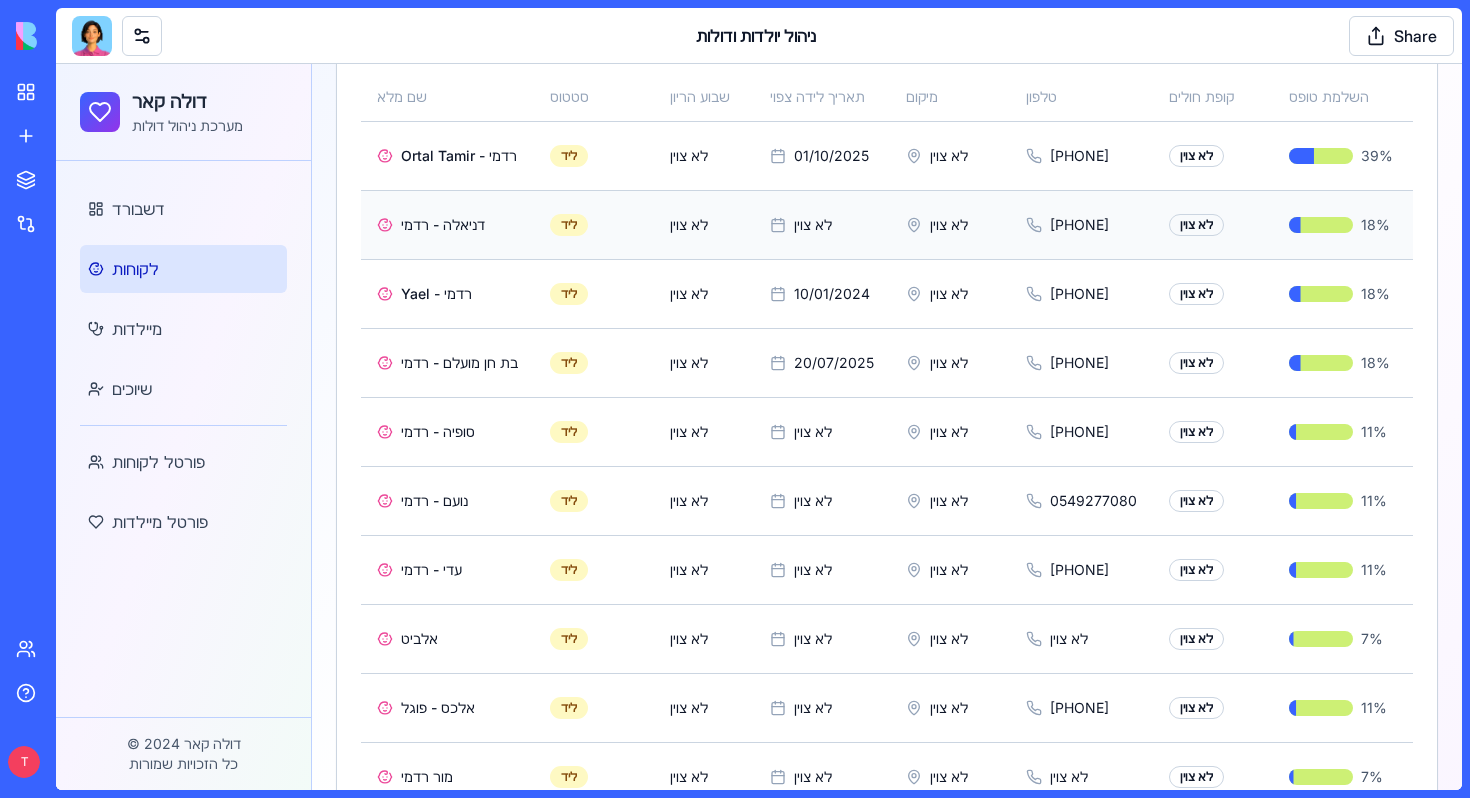scroll, scrollTop: 423, scrollLeft: 0, axis: vertical 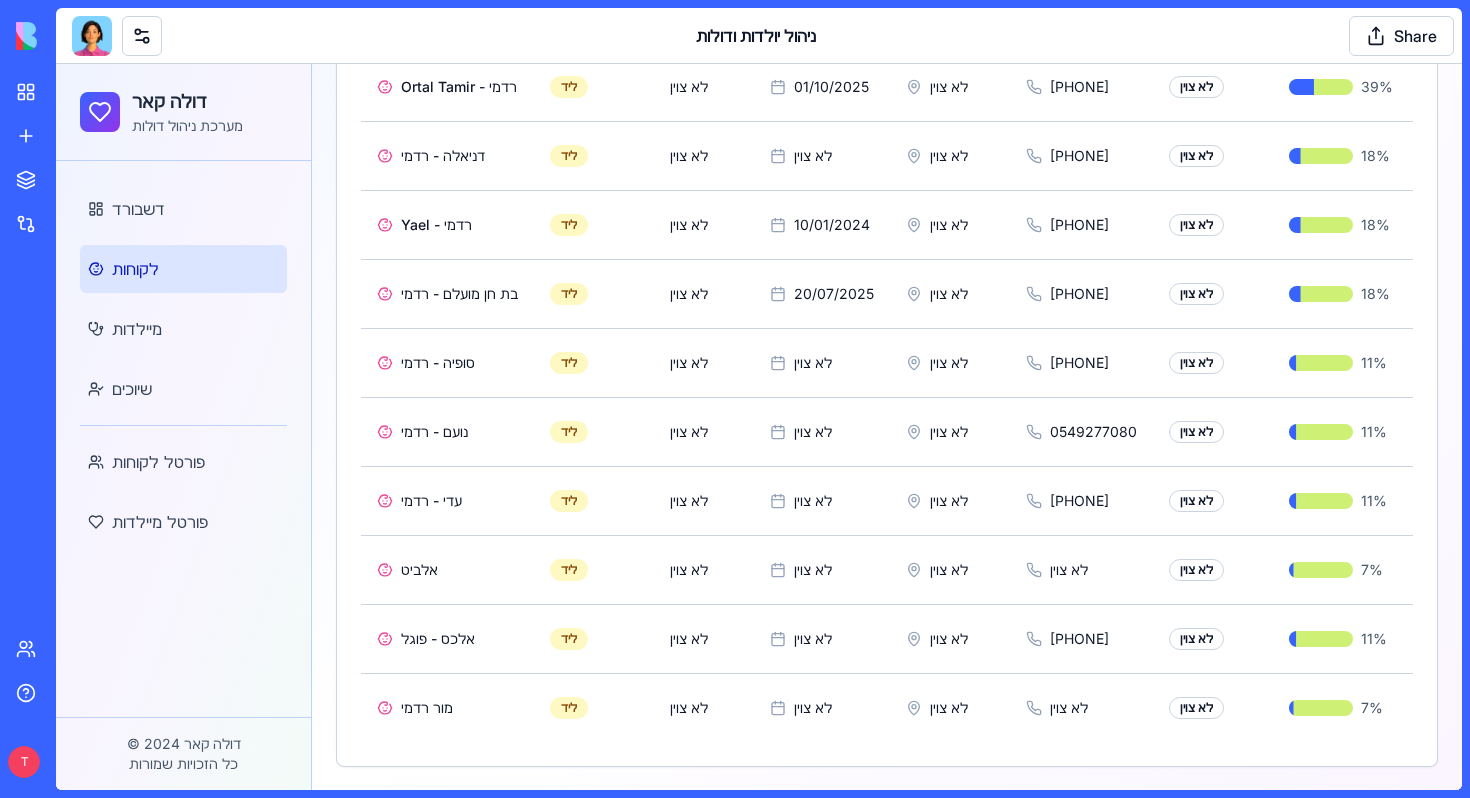 click on "דולה קאר" at bounding box center (187, 102) 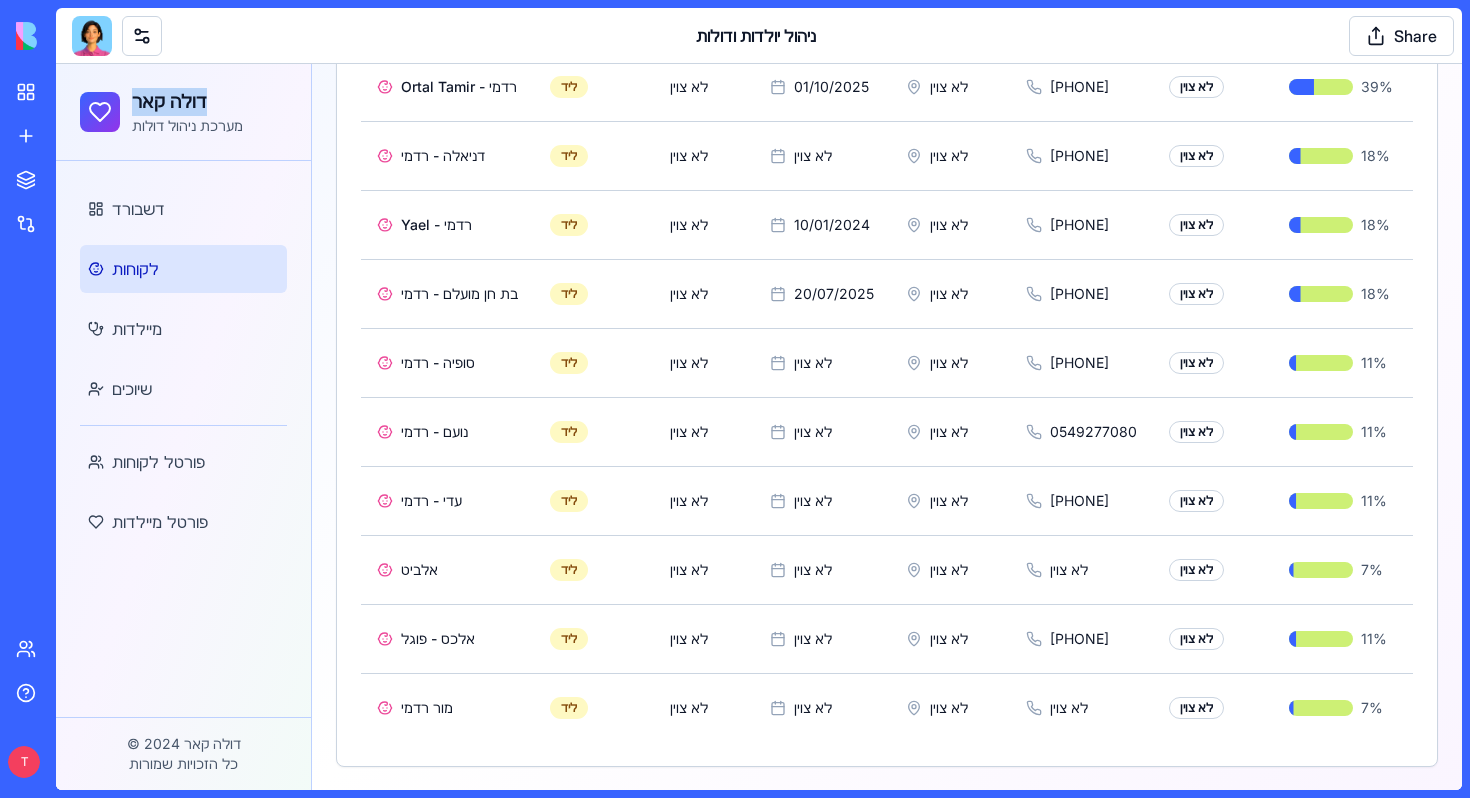 click on "דולה קאר" at bounding box center (187, 102) 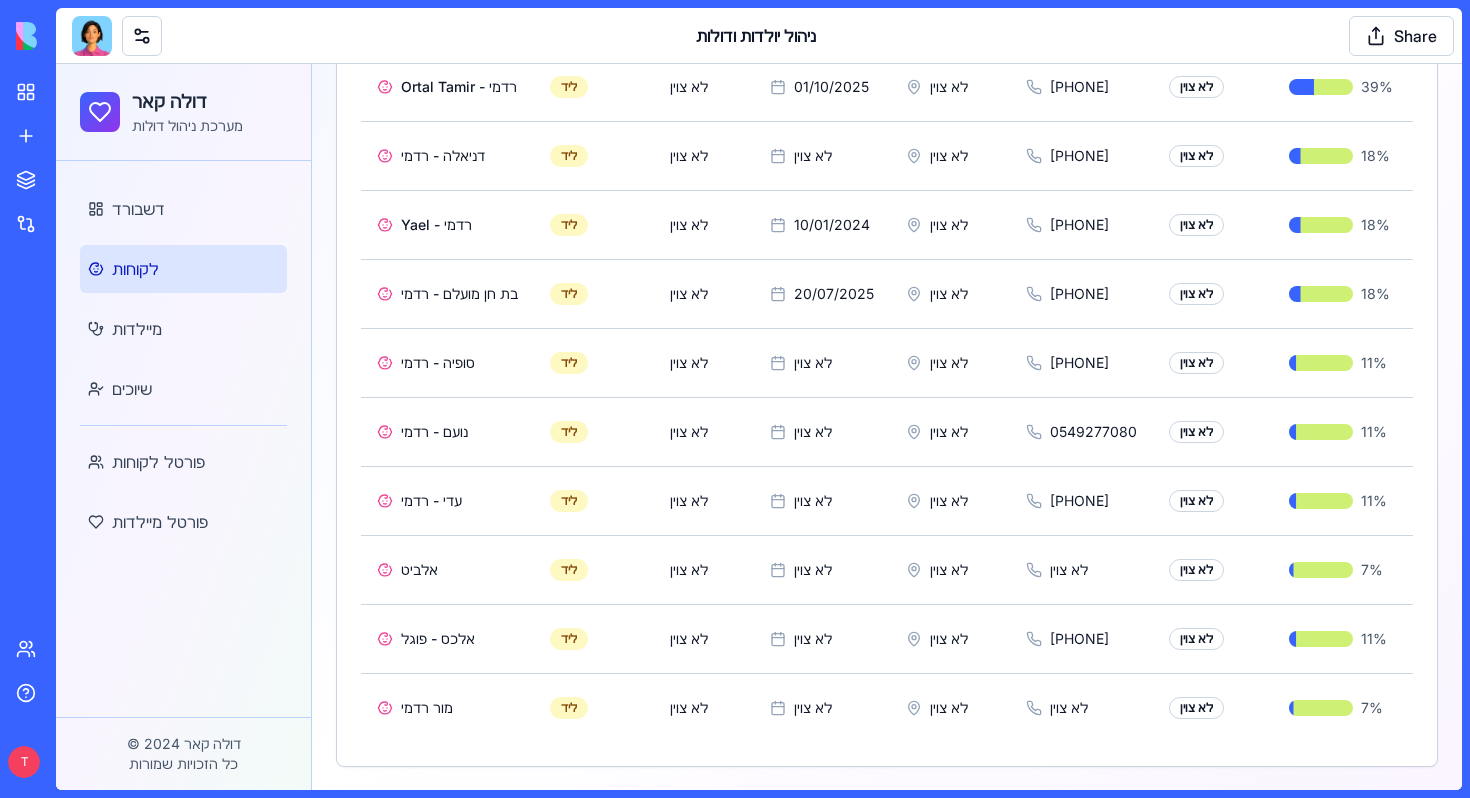 click on "דולה קאר מערכת ניהול דולות" at bounding box center (183, 112) 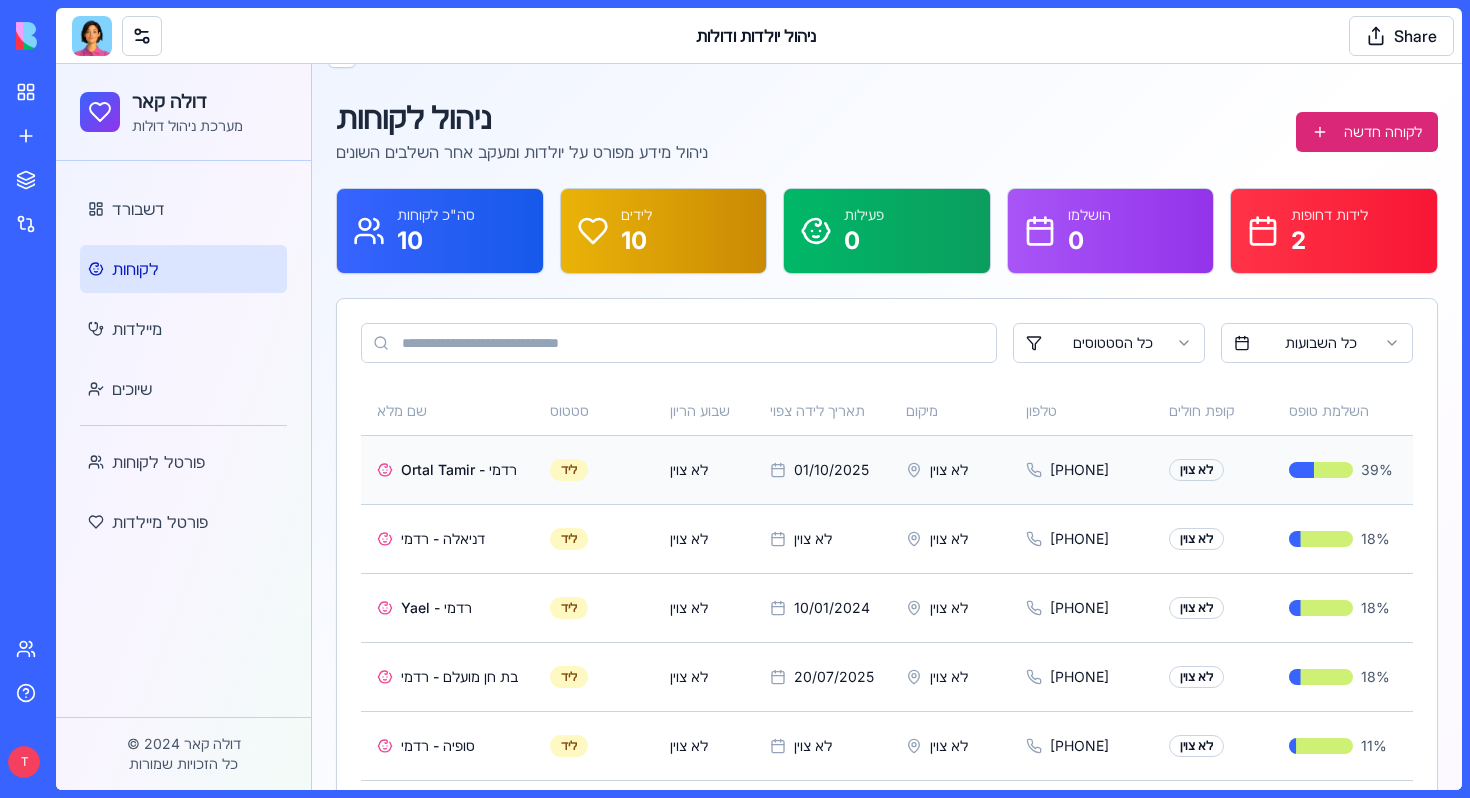 scroll, scrollTop: 0, scrollLeft: 0, axis: both 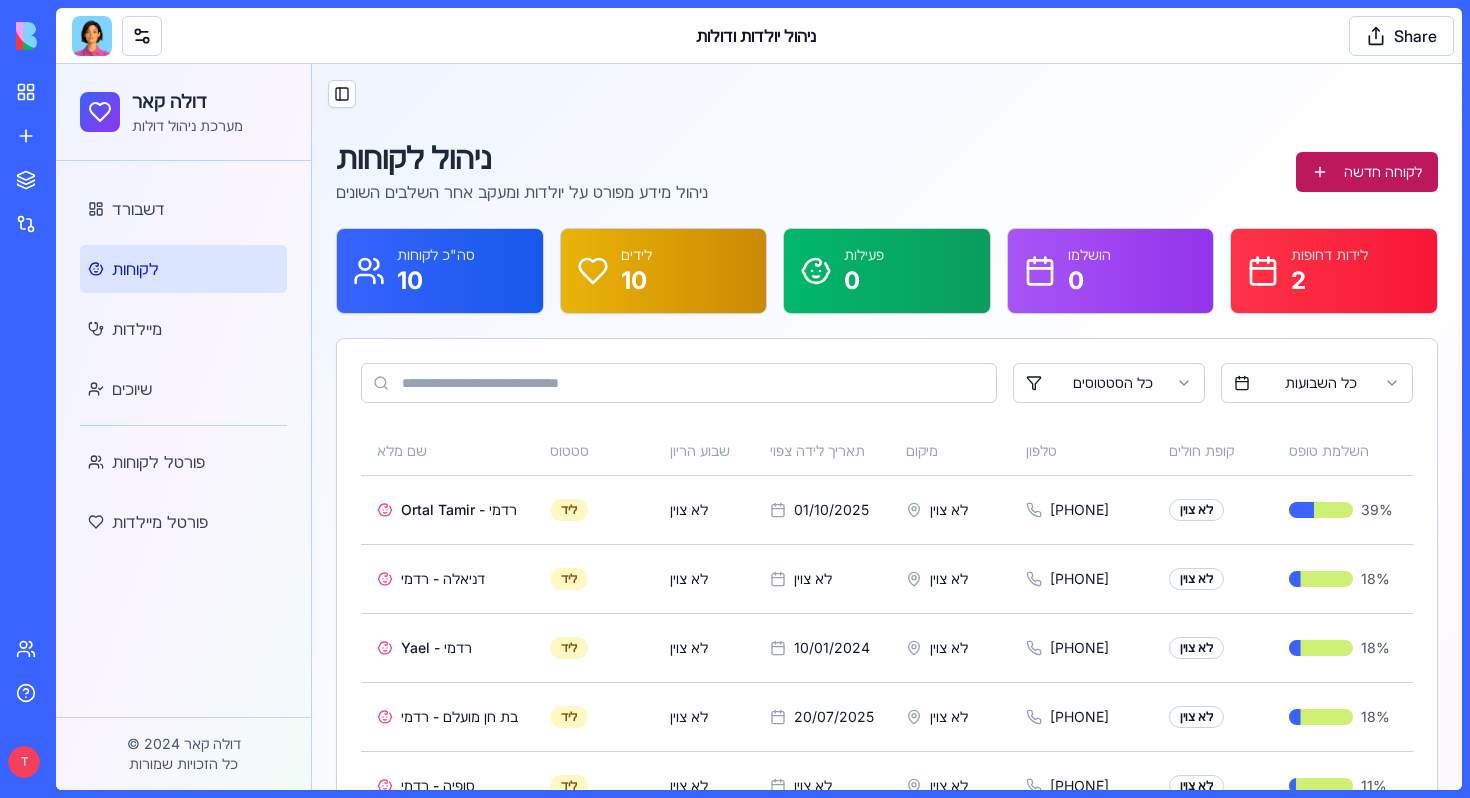 click on "לקוחה חדשה" at bounding box center [1367, 172] 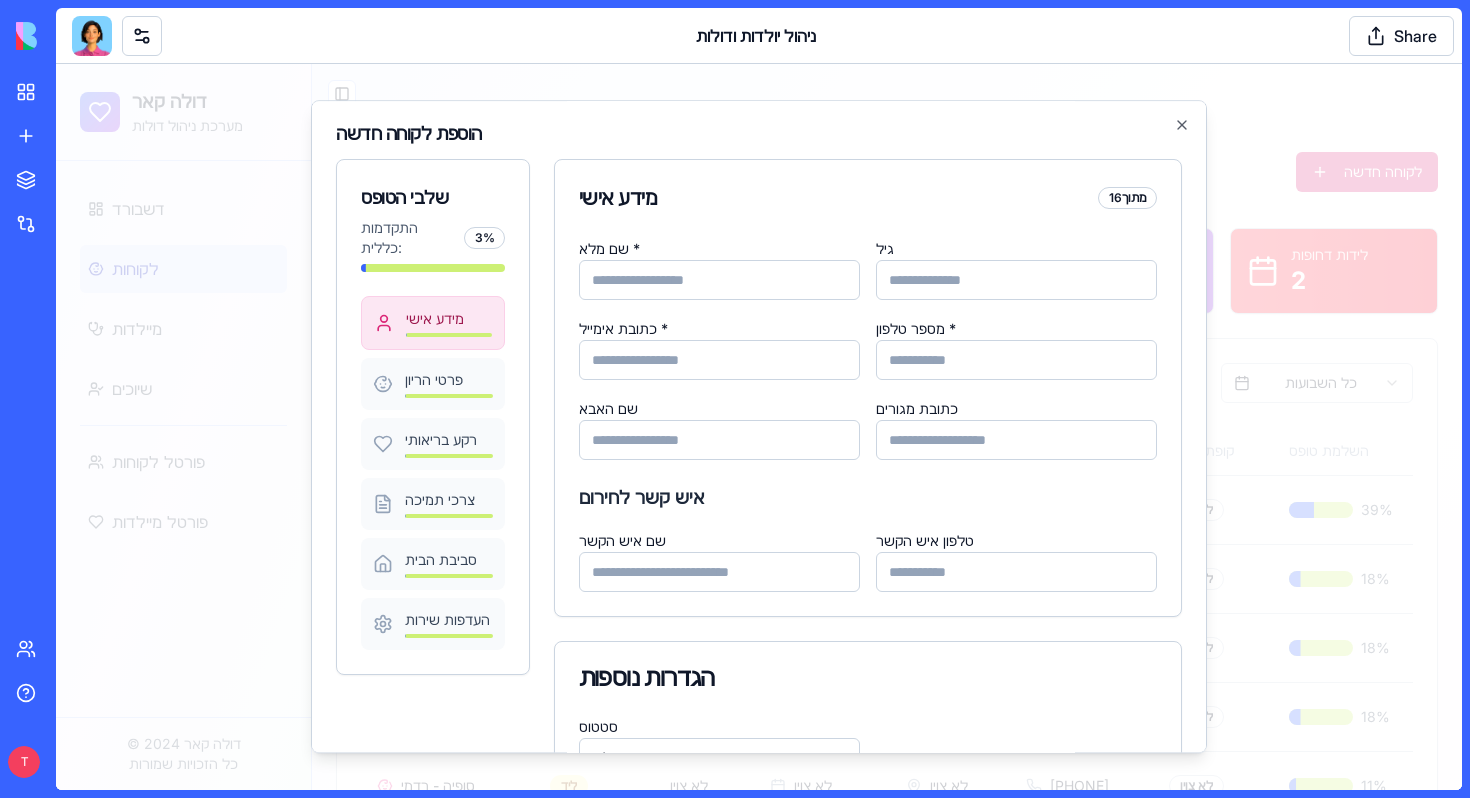 scroll, scrollTop: 138, scrollLeft: 0, axis: vertical 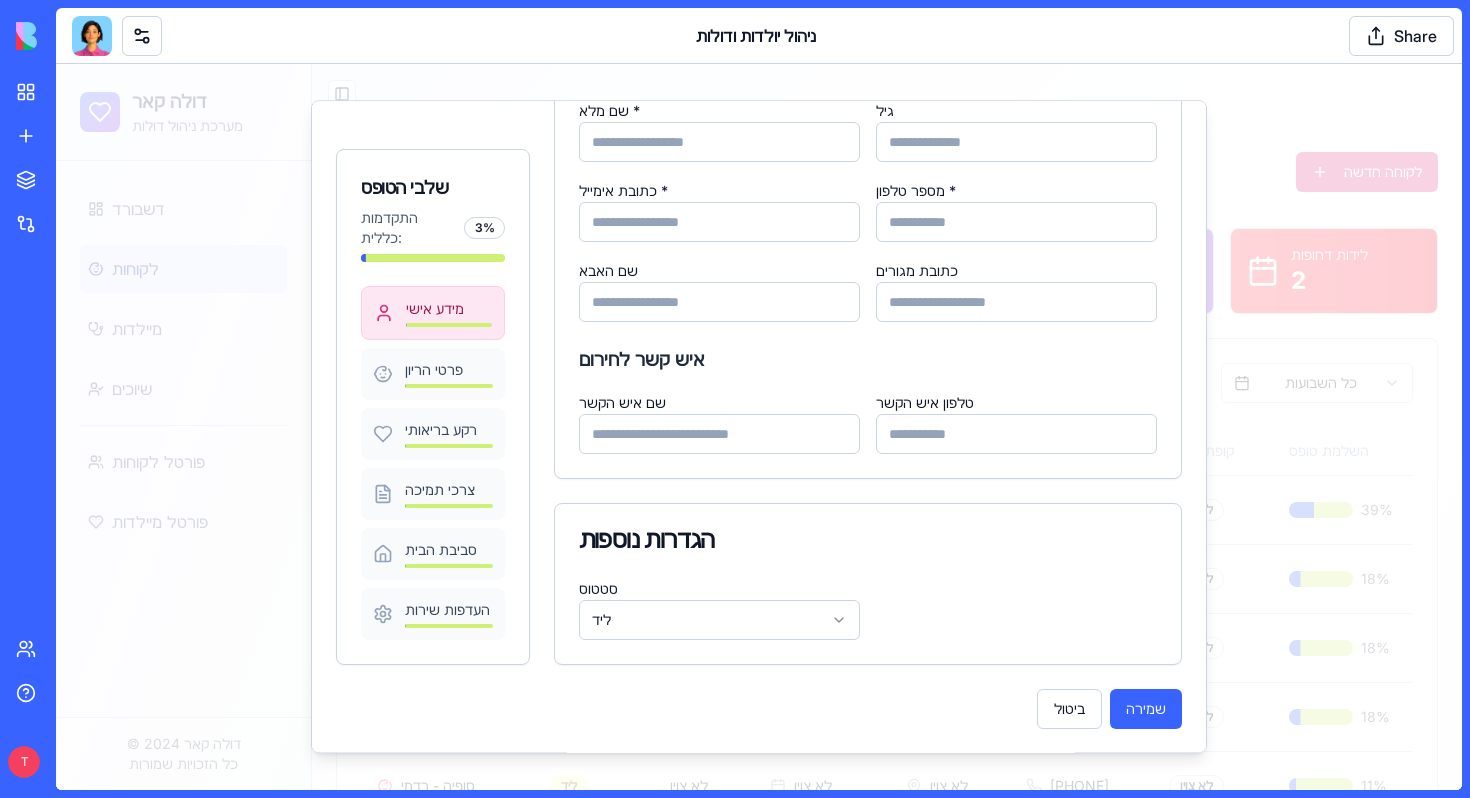 click on "דולה קאר מערכת ניהול דולות דשבורד לקוחות מיילדות שיוכים פורטל לקוחות פורטל מיילדות © 2024 דולה קאר כל הזכויות שמורות Toggle Sidebar ניהול לקוחות ניהול מידע מפורט על יולדות ומעקב אחר השלבים השונים לקוחה חדשה סה"כ לקוחות 10 לידים 10 פעילות 0 הושלמו 0 לידות דחופות 2 כל הסטטוסים כל השבועות שם מלא סטטוס שבוע הריון תאריך לידה צפוי מיקום טלפון קופת חולים השלמת טופס מיילדת משויכת פעולות Ortal Tamir - רדמי  ליד לא צוין 01/10/2025 לא צוין [PHONE] לא צוין 39 % לא משויכת דניאלה - רדמי  ליד לא צוין לא צוין לא צוין [PHONE] לא צוין 18 % DL002 Yael - רדמי  ליד לא צוין 10/01/2024 לא צוין [PHONE] לא צוין 18 % לא משויכת ליד" at bounding box center (759, 639) 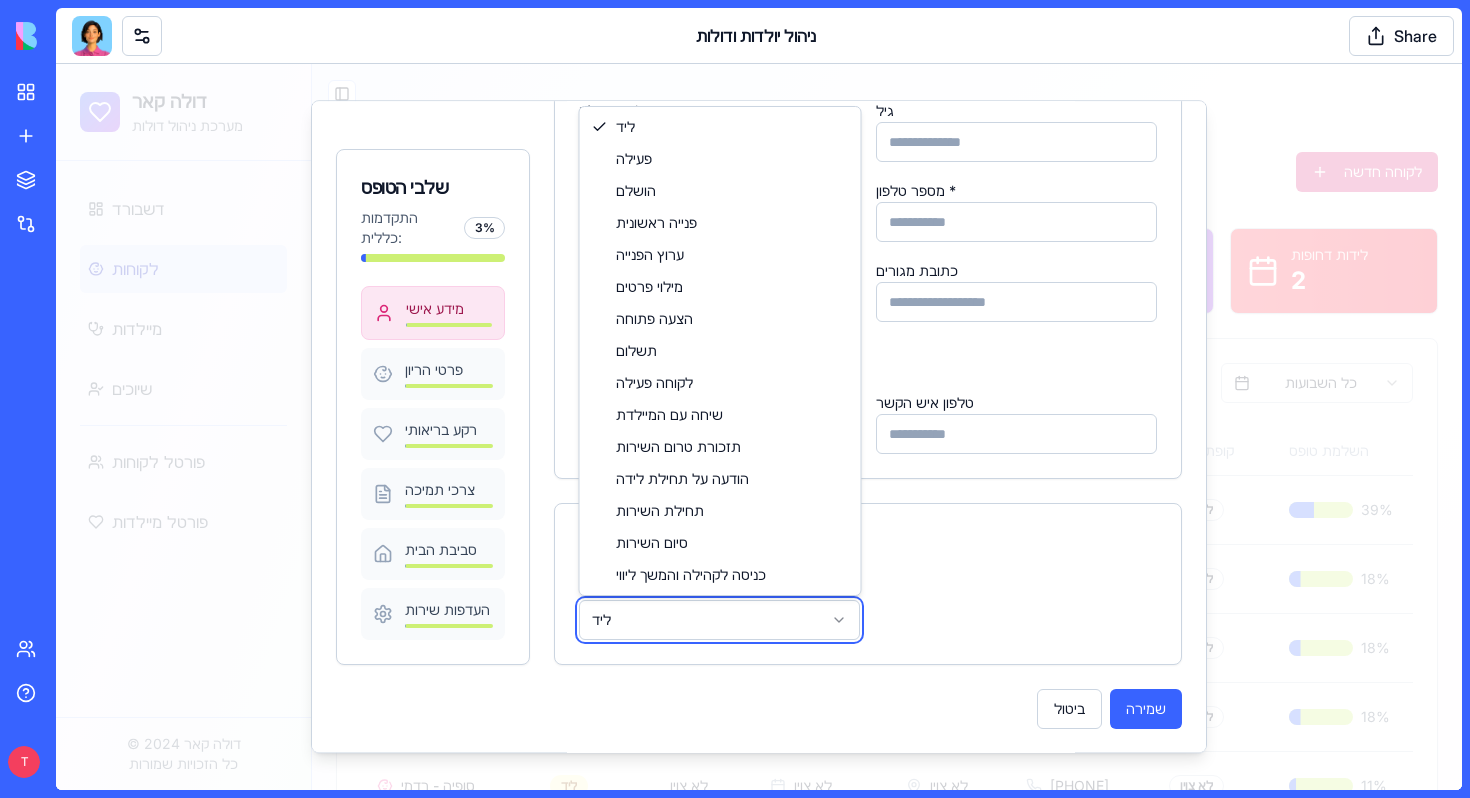 click on "דולה קאר מערכת ניהול דולות דשבורד לקוחות מיילדות שיוכים פורטל לקוחות פורטל מיילדות © 2024 דולה קאר כל הזכויות שמורות Toggle Sidebar ניהול לקוחות ניהול מידע מפורט על יולדות ומעקב אחר השלבים השונים לקוחה חדשה סה"כ לקוחות 10 לידים 10 פעילות 0 הושלמו 0 לידות דחופות 2 כל הסטטוסים כל השבועות שם מלא סטטוס שבוע הריון תאריך לידה צפוי מיקום טלפון קופת חולים השלמת טופס מיילדת משויכת פעולות Ortal Tamir - רדמי  ליד לא צוין 01/10/2025 לא צוין [PHONE] לא צוין 39 % לא משויכת דניאלה - רדמי  ליד לא צוין לא צוין לא צוין [PHONE] לא צוין 18 % DL002 Yael - רדמי  ליד לא צוין 10/01/2024 לא צוין [PHONE] לא צוין 18 % לא משויכת ליד" at bounding box center [759, 639] 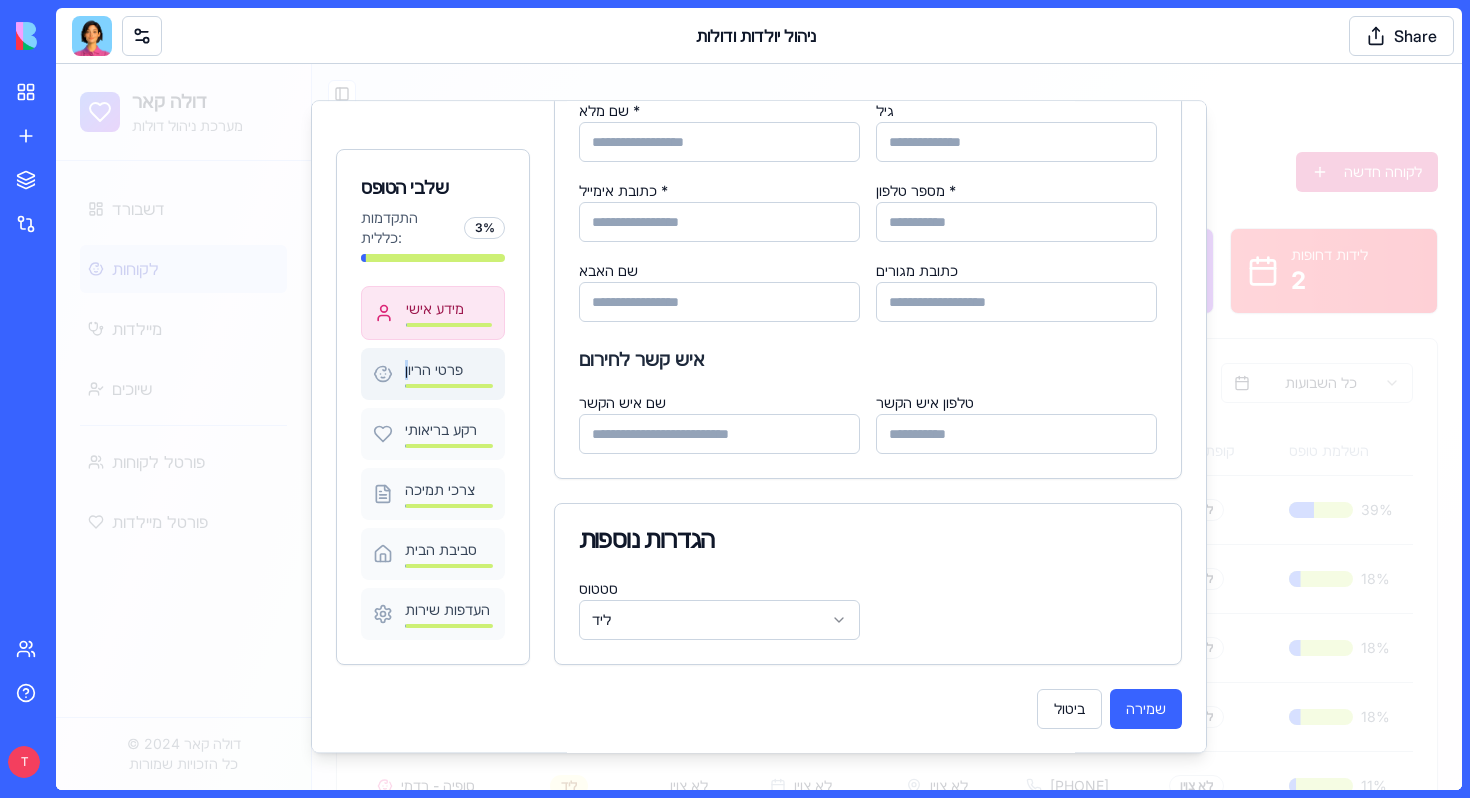 click on "פרטי הריון" at bounding box center [449, 370] 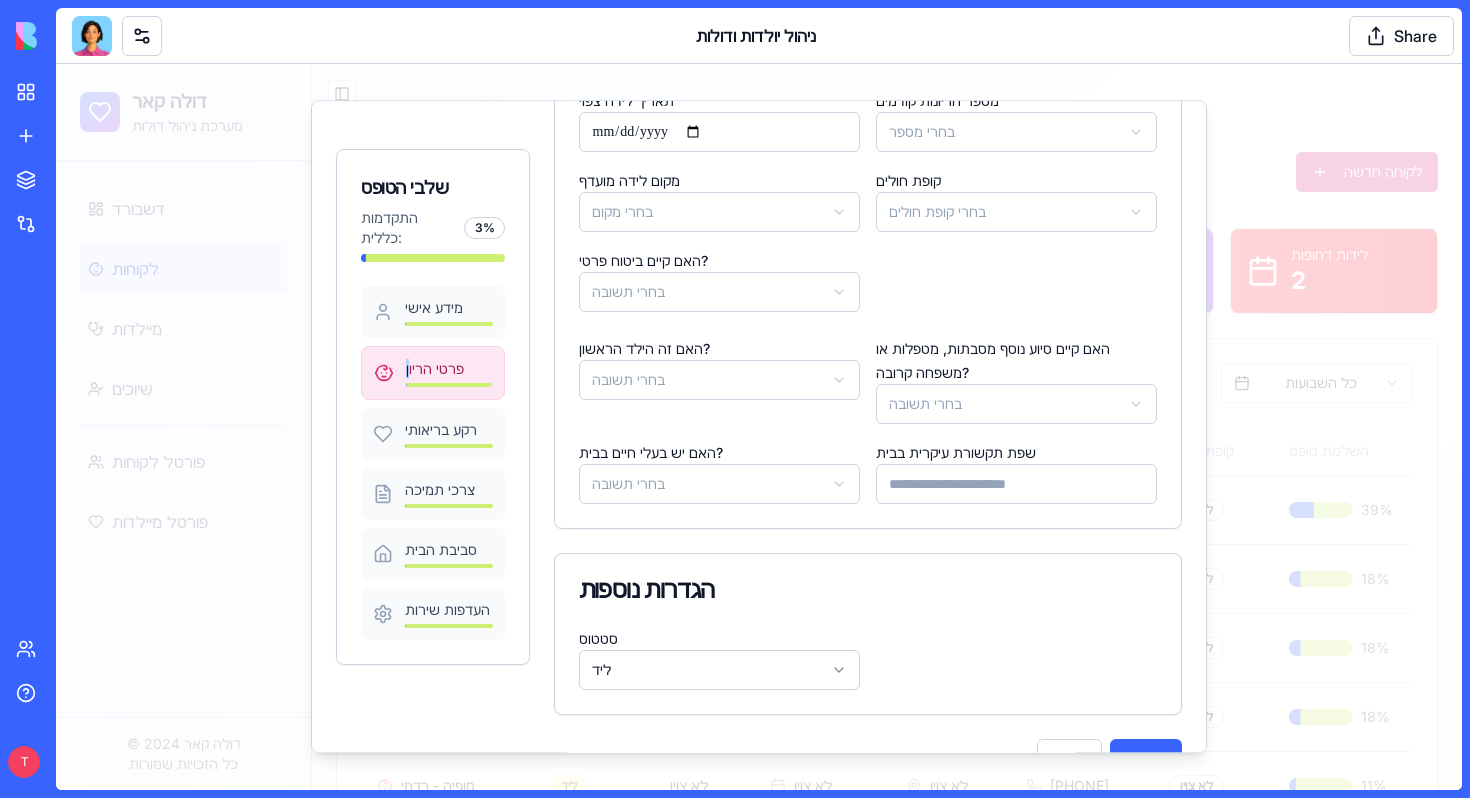 scroll, scrollTop: 198, scrollLeft: 0, axis: vertical 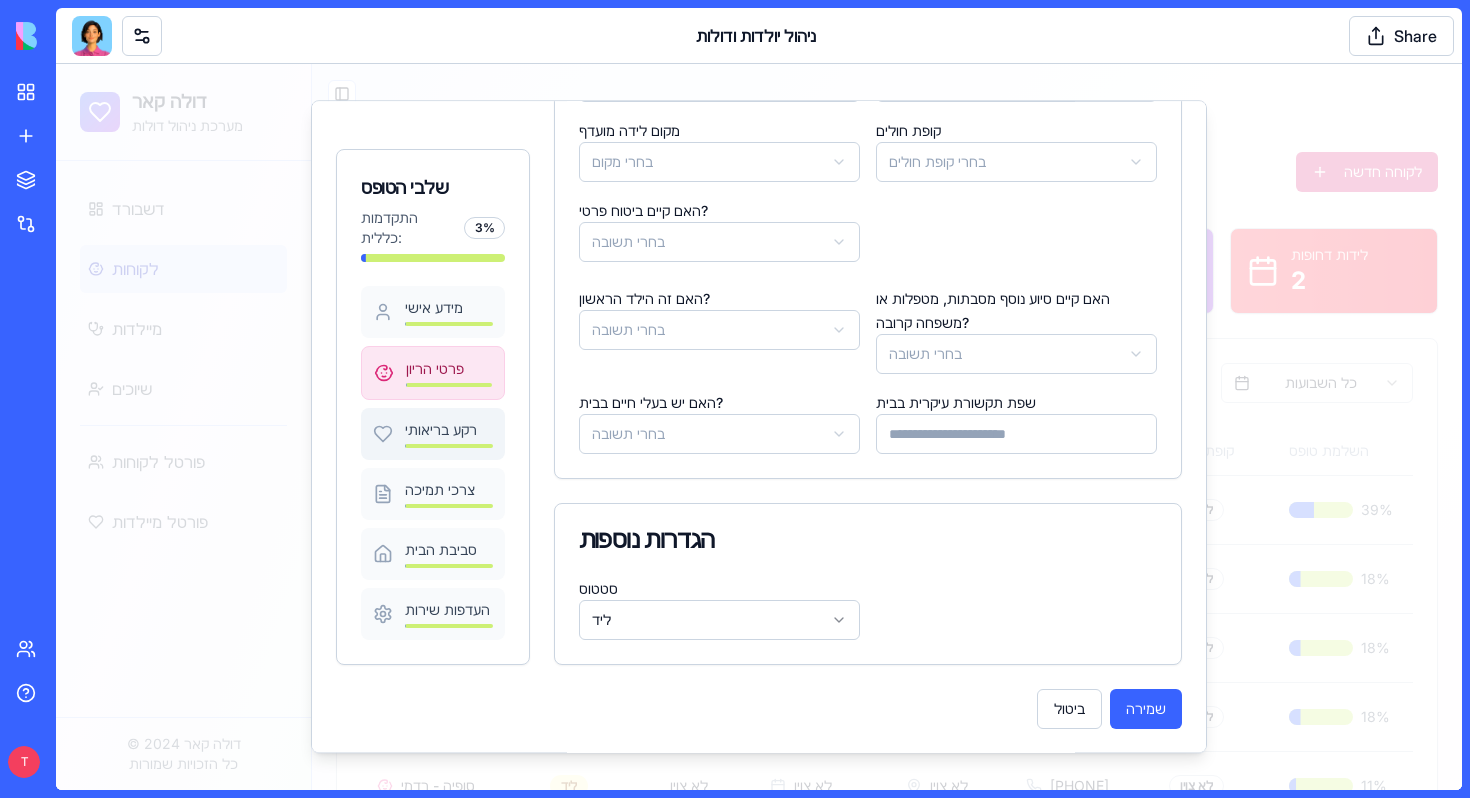 click on "רקע בריאותי" at bounding box center (449, 430) 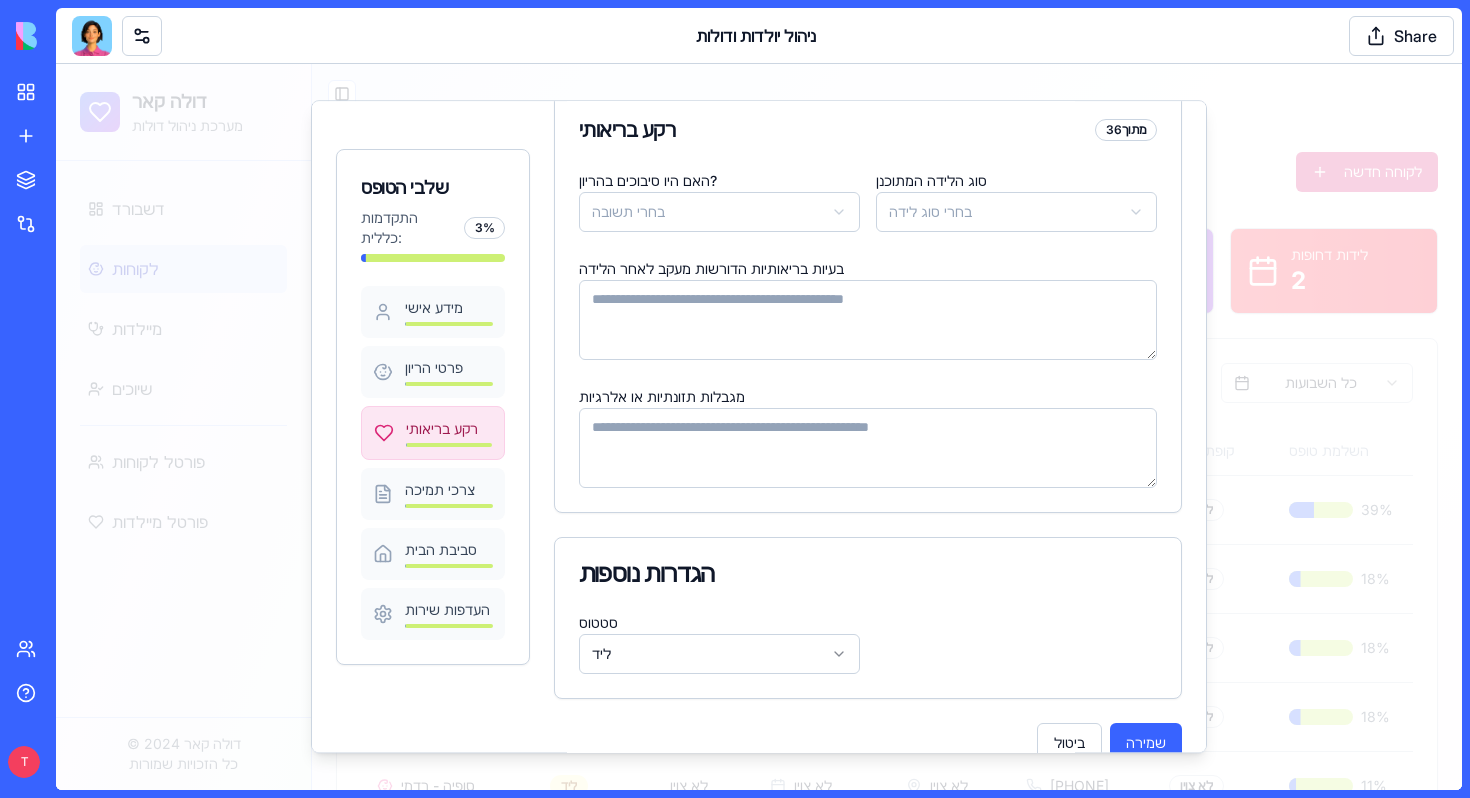 scroll, scrollTop: 102, scrollLeft: 0, axis: vertical 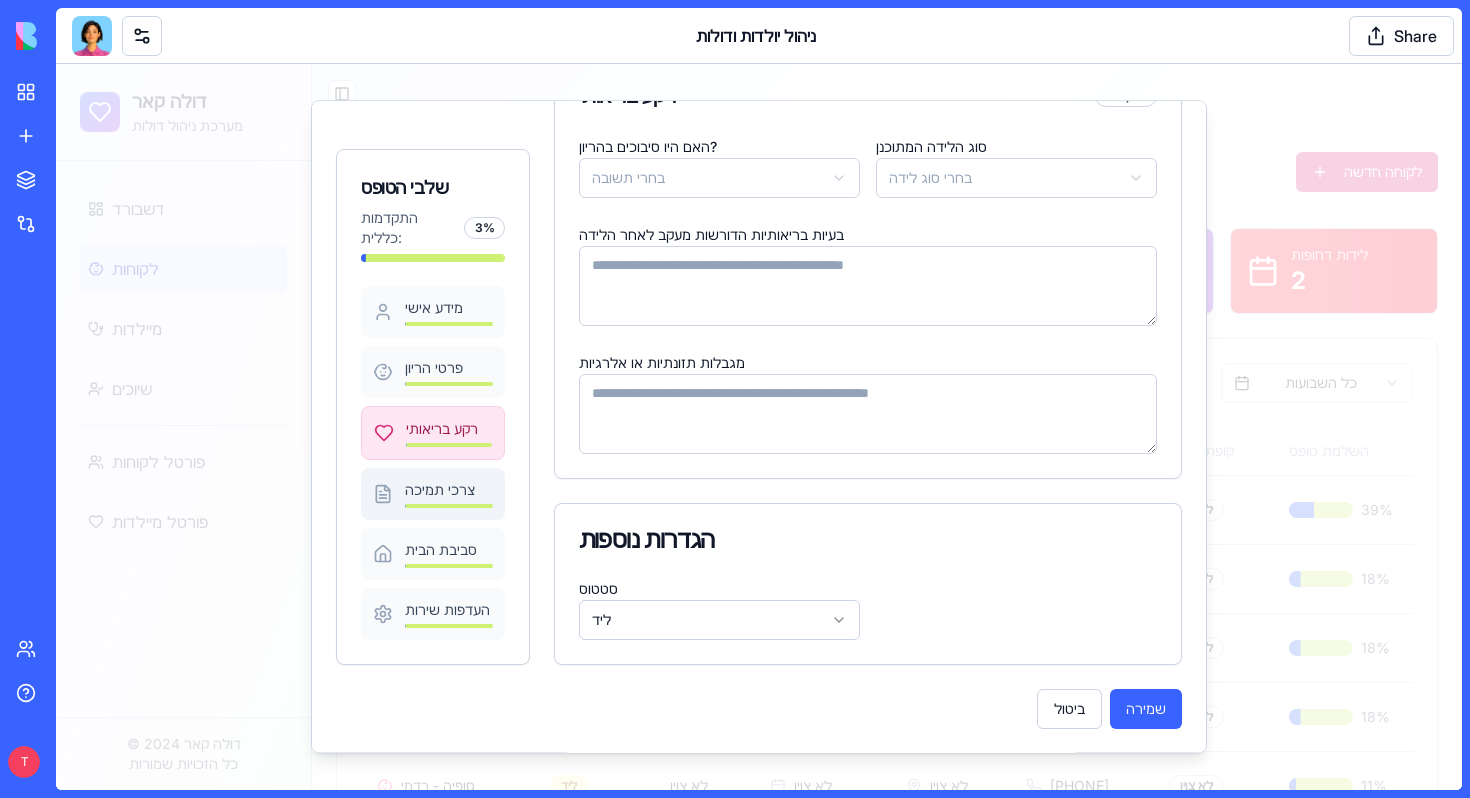 click on "צרכי תמיכה" at bounding box center [433, 494] 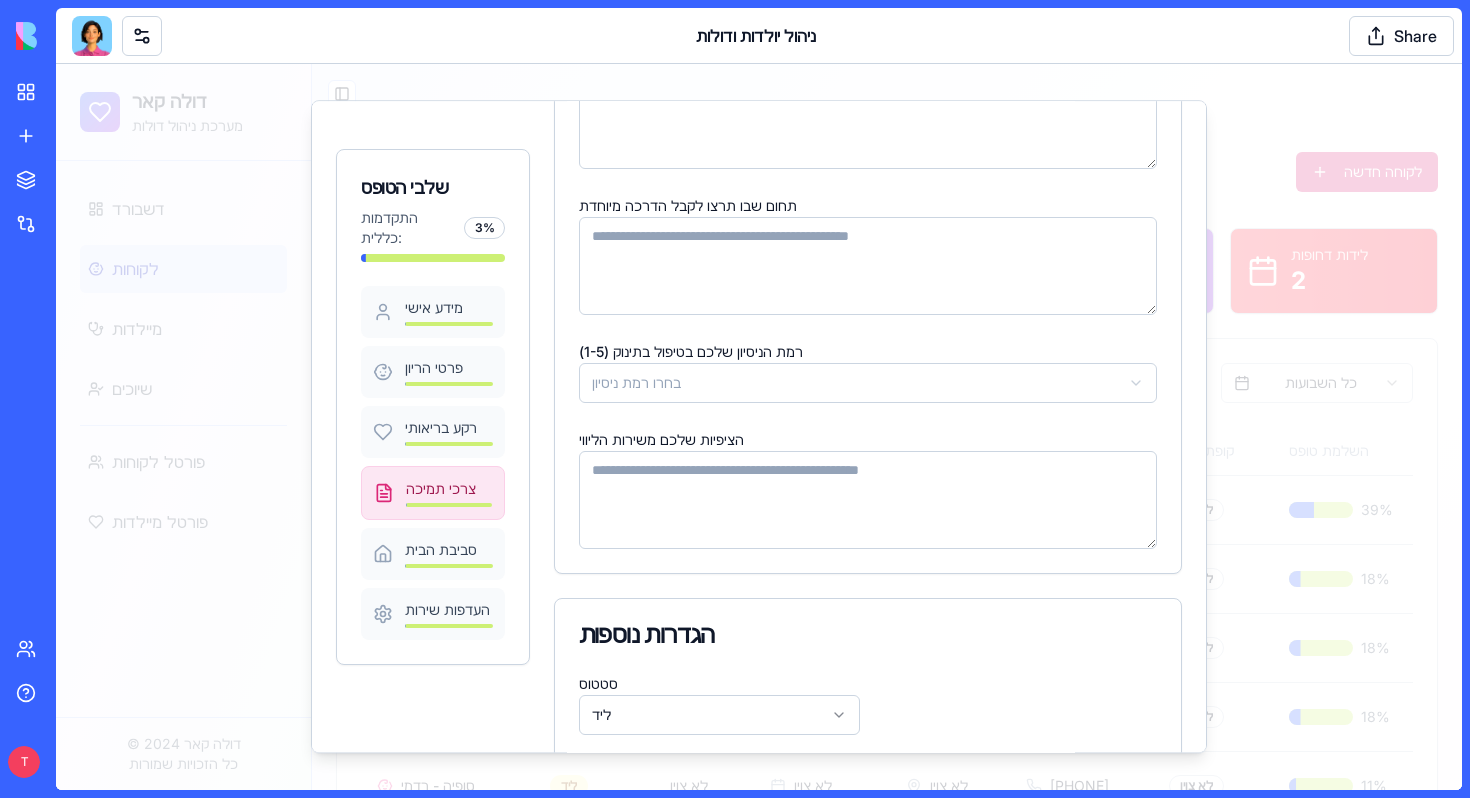 scroll, scrollTop: 195, scrollLeft: 0, axis: vertical 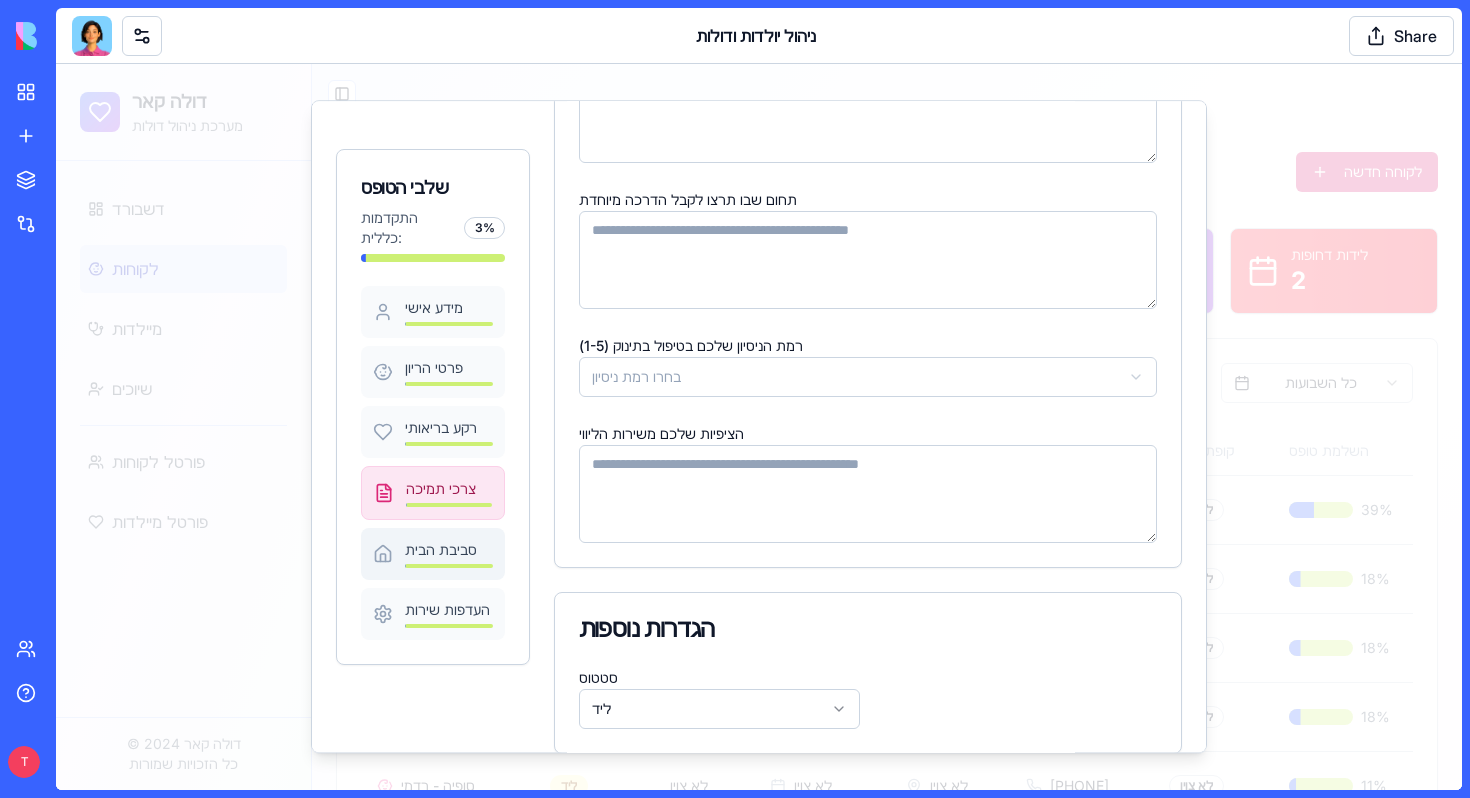click on "סביבת הבית" at bounding box center (433, 554) 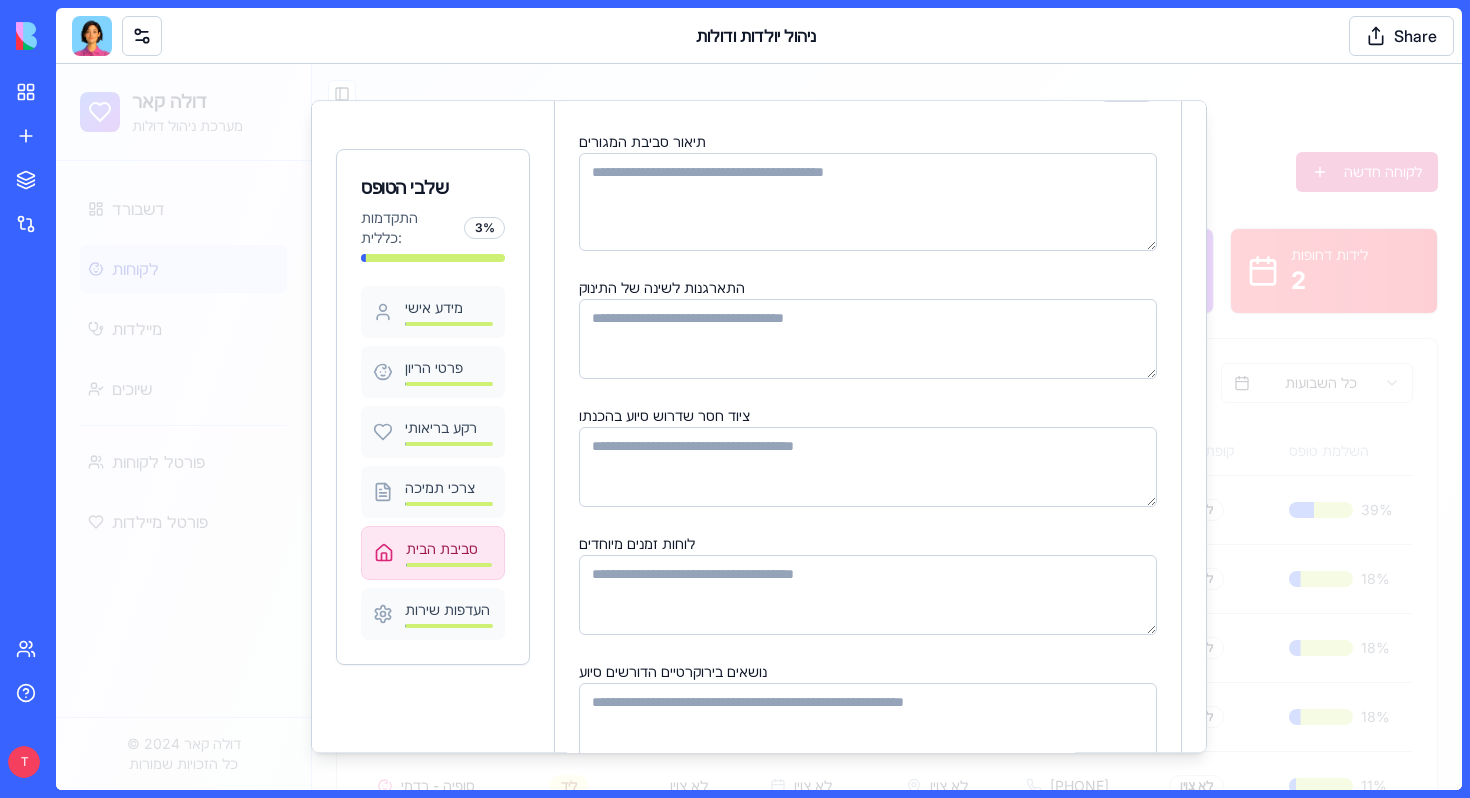 scroll, scrollTop: 110, scrollLeft: 0, axis: vertical 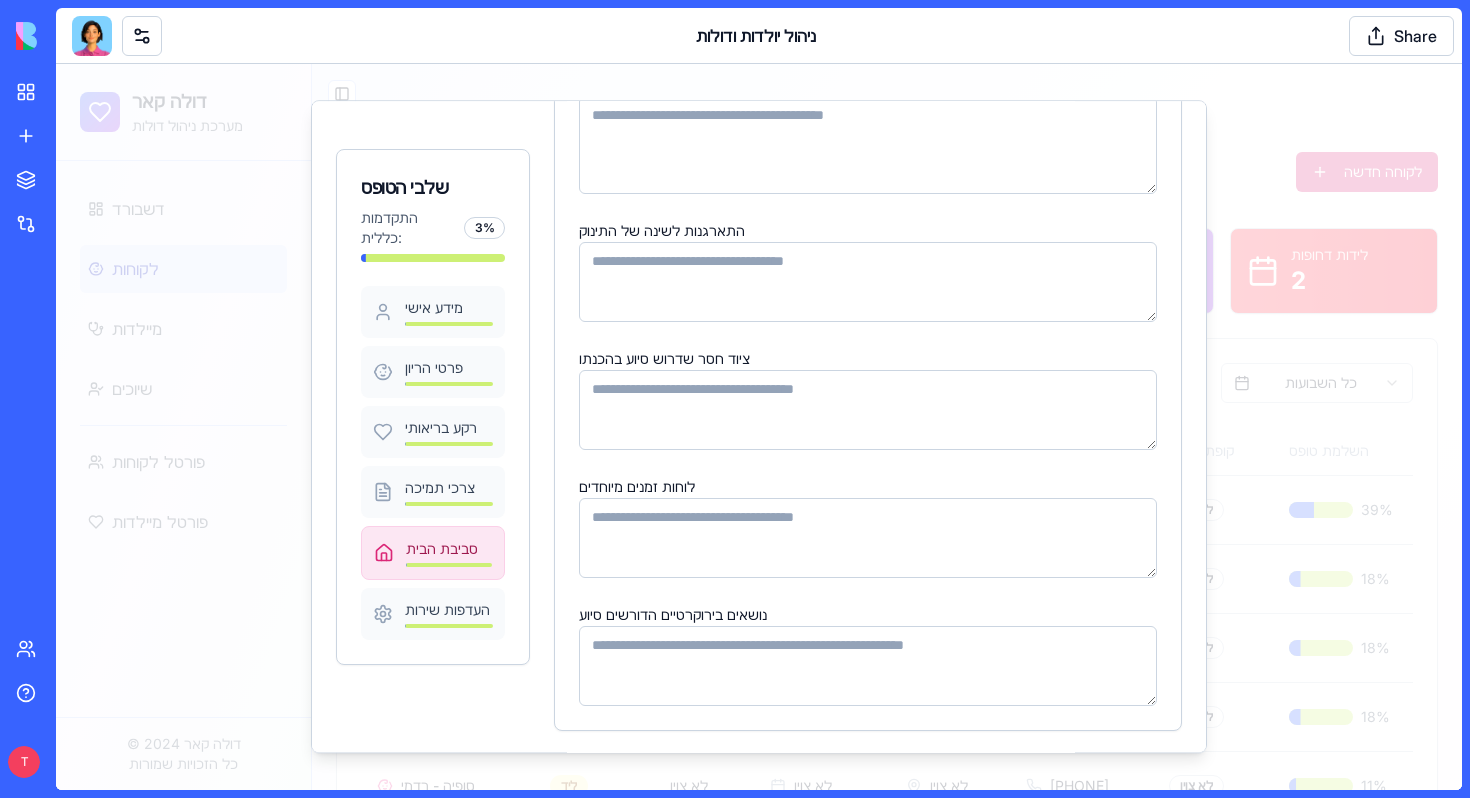 click on "לוחות זמנים מיוחדים" at bounding box center (868, 538) 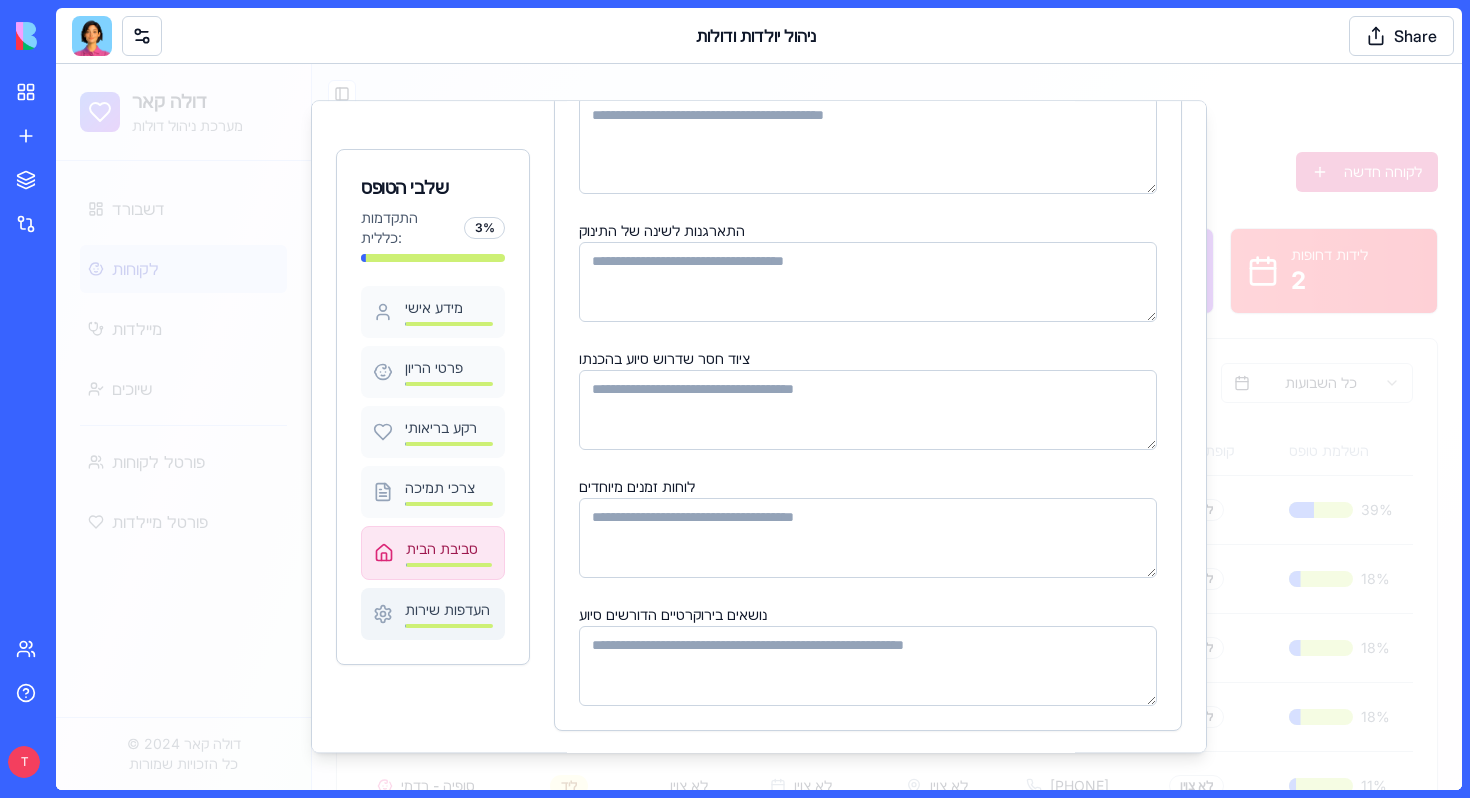 click on "העדפות שירות" at bounding box center (449, 610) 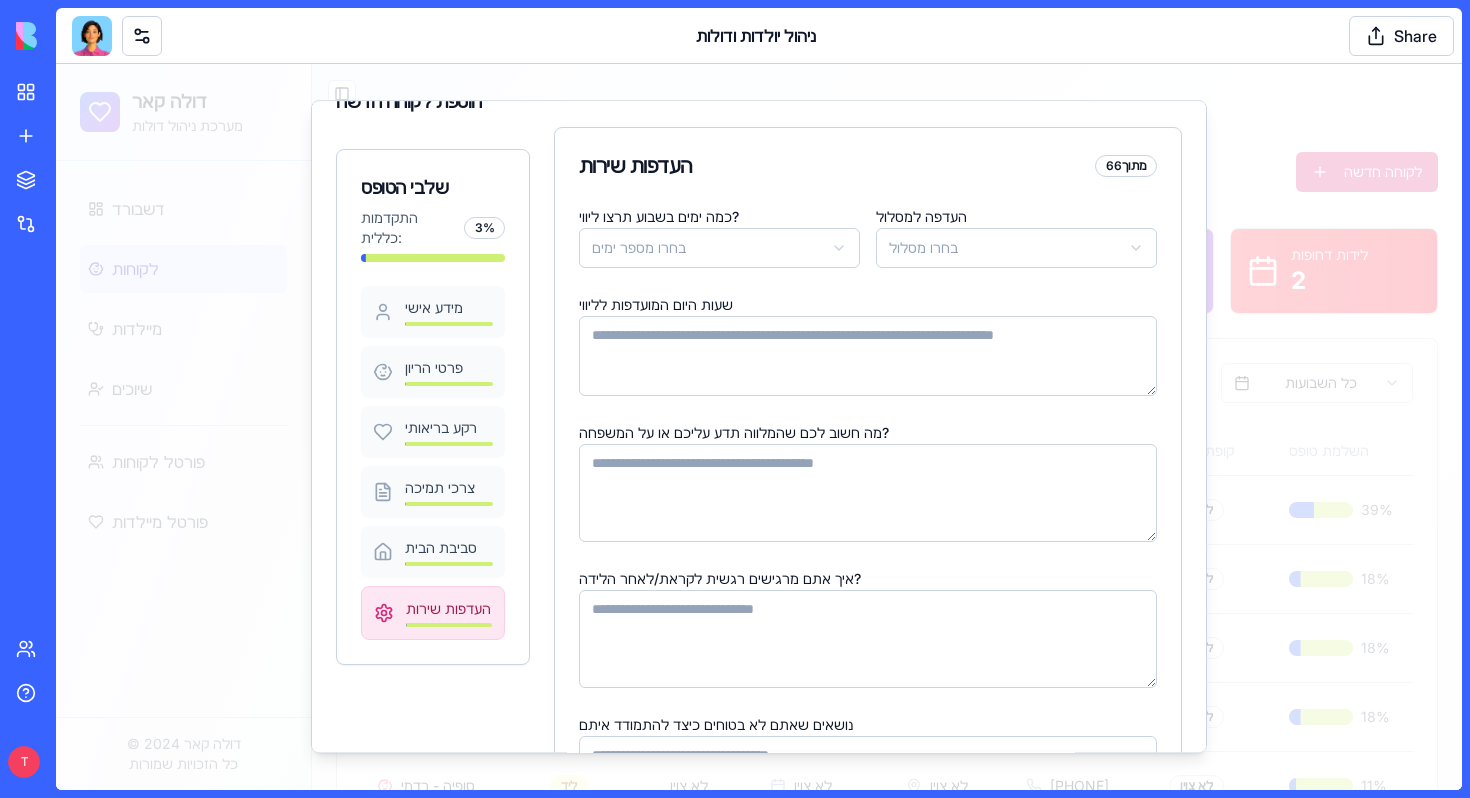 scroll, scrollTop: 28, scrollLeft: 0, axis: vertical 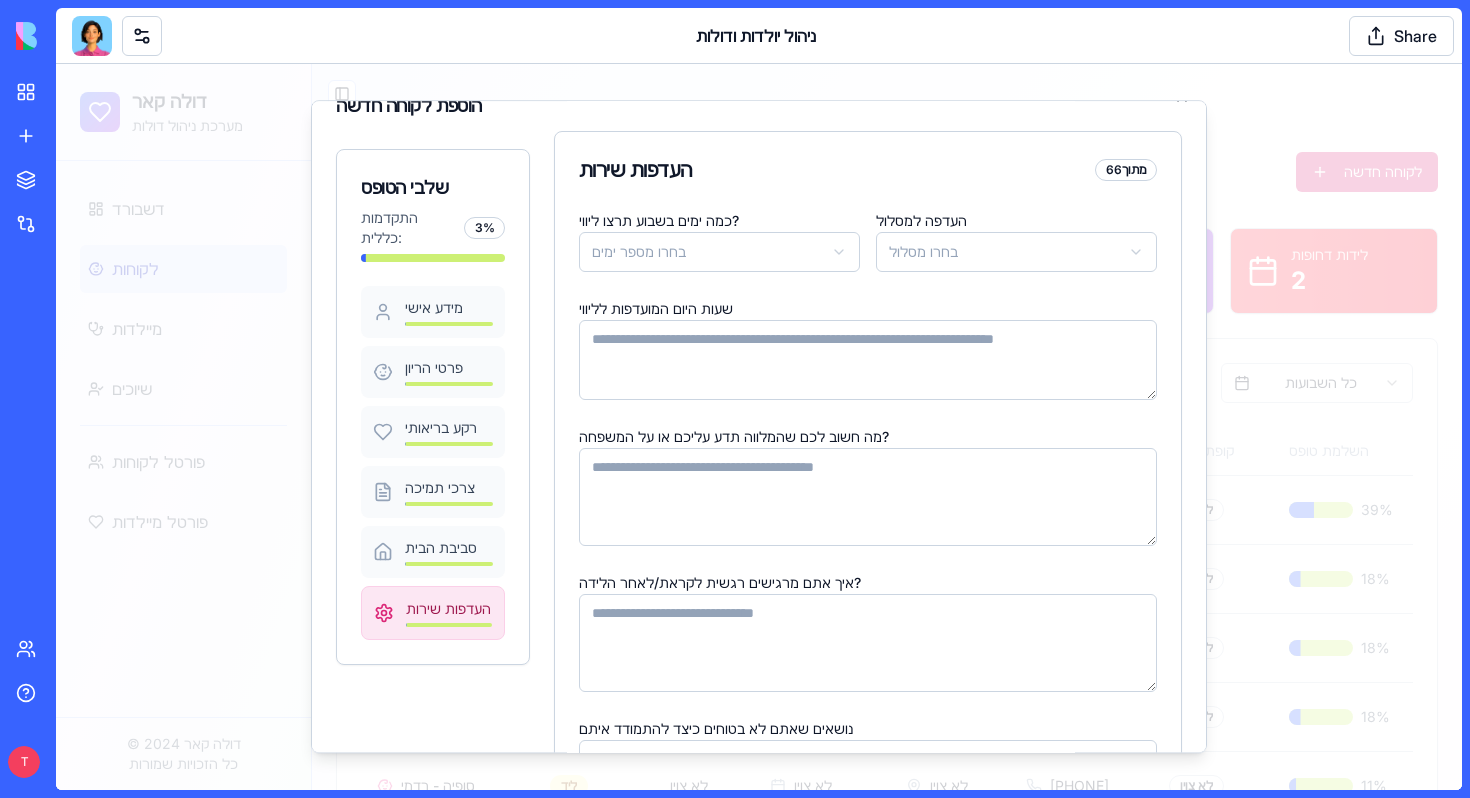 click on "דולה קאר מערכת ניהול דולות דשבורד לקוחות מיילדות שיוכים פורטל לקוחות פורטל מיילדות © 2024 דולה קאר כל הזכויות שמורות Toggle Sidebar ניהול לקוחות ניהול מידע מפורט על יולדות ומעקב אחר השלבים השונים לקוחה חדשה סה"כ לקוחות 10 לידים 10 פעילות 0 הושלמו 0 לידות דחופות 2 כל הסטטוסים כל השבועות שם מלא סטטוס שבוע הריון תאריך לידה צפוי מיקום טלפון קופת חולים השלמת טופס מיילדת משויכת פעולות Ortal Tamir - רדמי  ליד לא צוין 01/10/2025 לא צוין [PHONE] לא צוין 39 % לא משויכת דניאלה - רדמי  ליד לא צוין לא צוין לא צוין [PHONE] לא צוין 18 % DL002 Yael - רדמי  ליד לא צוין 10/01/2024 לא צוין [PHONE] לא צוין 18 % לא משויכת ליד" at bounding box center (759, 639) 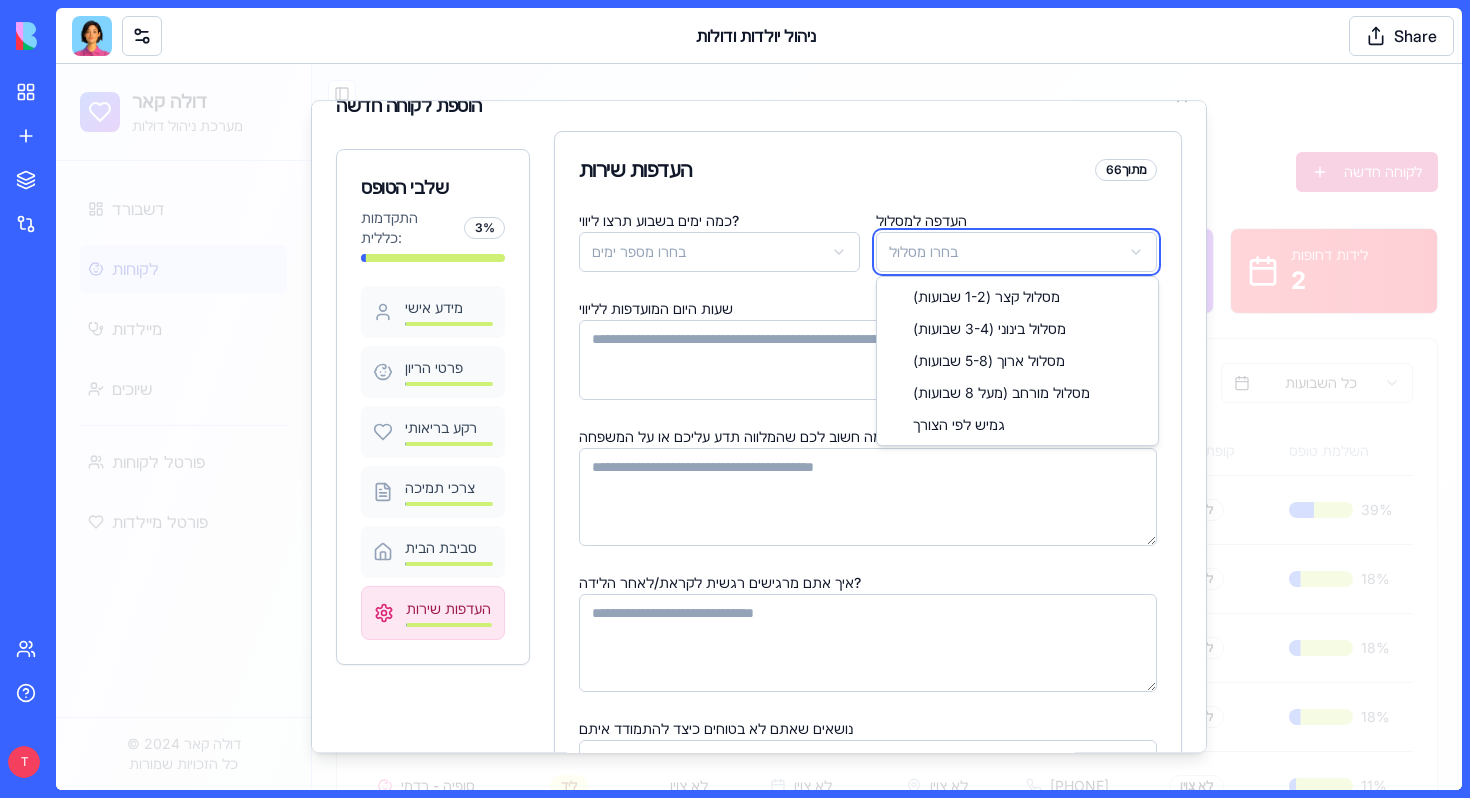 click on "דולה קאר מערכת ניהול דולות דשבורד לקוחות מיילדות שיוכים פורטל לקוחות פורטל מיילדות © 2024 דולה קאר כל הזכויות שמורות Toggle Sidebar ניהול לקוחות ניהול מידע מפורט על יולדות ומעקב אחר השלבים השונים לקוחה חדשה סה"כ לקוחות 10 לידים 10 פעילות 0 הושלמו 0 לידות דחופות 2 כל הסטטוסים כל השבועות שם מלא סטטוס שבוע הריון תאריך לידה צפוי מיקום טלפון קופת חולים השלמת טופס מיילדת משויכת פעולות Ortal Tamir - רדמי  ליד לא צוין 01/10/2025 לא צוין [PHONE] לא צוין 39 % לא משויכת דניאלה - רדמי  ליד לא צוין לא צוין לא צוין [PHONE] לא צוין 18 % DL002 Yael - רדמי  ליד לא צוין 10/01/2024 לא צוין [PHONE] לא צוין 18 % לא משויכת ליד" at bounding box center (759, 639) 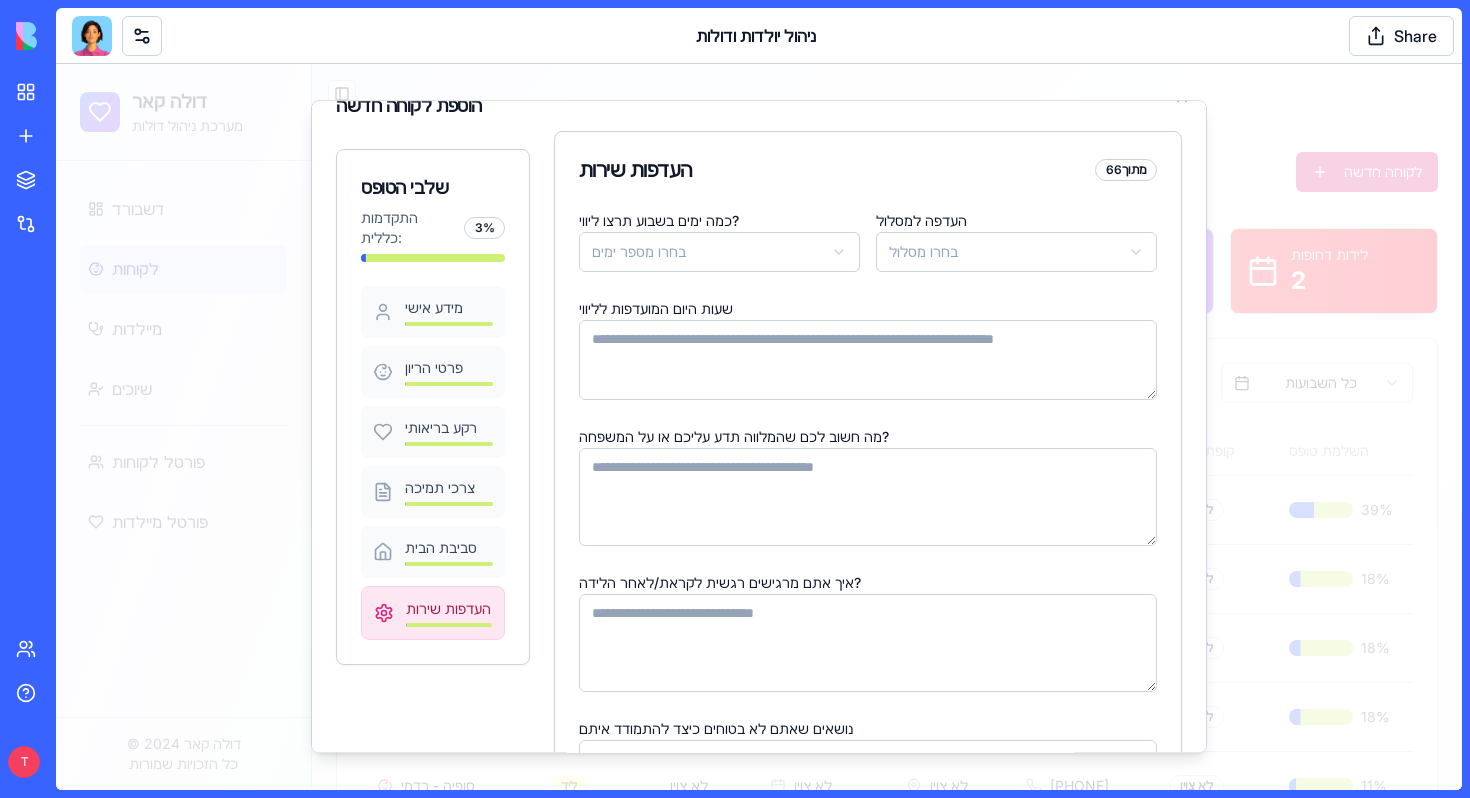 click on "דולה קאר מערכת ניהול דולות דשבורד לקוחות מיילדות שיוכים פורטל לקוחות פורטל מיילדות © 2024 דולה קאר כל הזכויות שמורות Toggle Sidebar ניהול לקוחות ניהול מידע מפורט על יולדות ומעקב אחר השלבים השונים לקוחה חדשה סה"כ לקוחות 10 לידים 10 פעילות 0 הושלמו 0 לידות דחופות 2 כל הסטטוסים כל השבועות שם מלא סטטוס שבוע הריון תאריך לידה צפוי מיקום טלפון קופת חולים השלמת טופס מיילדת משויכת פעולות Ortal Tamir - רדמי  ליד לא צוין 01/10/2025 לא צוין [PHONE] לא צוין 39 % לא משויכת דניאלה - רדמי  ליד לא צוין לא צוין לא צוין [PHONE] לא צוין 18 % DL002 Yael - רדמי  ליד לא צוין 10/01/2024 לא צוין [PHONE] לא צוין 18 % לא משויכת ליד" at bounding box center [759, 639] 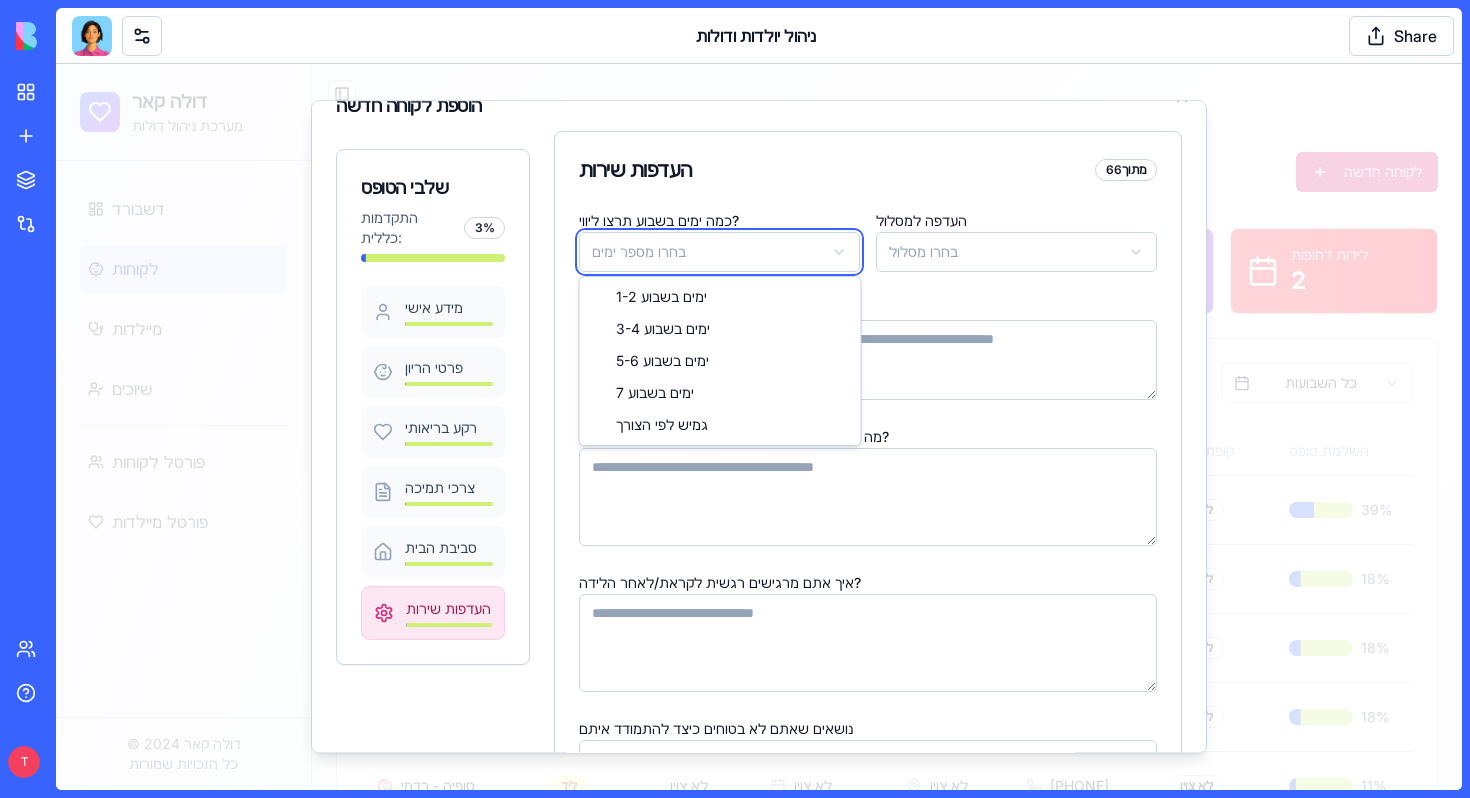 click on "דולה קאר מערכת ניהול דולות דשבורד לקוחות מיילדות שיוכים פורטל לקוחות פורטל מיילדות © 2024 דולה קאר כל הזכויות שמורות Toggle Sidebar ניהול לקוחות ניהול מידע מפורט על יולדות ומעקב אחר השלבים השונים לקוחה חדשה סה"כ לקוחות 10 לידים 10 פעילות 0 הושלמו 0 לידות דחופות 2 כל הסטטוסים כל השבועות שם מלא סטטוס שבוע הריון תאריך לידה צפוי מיקום טלפון קופת חולים השלמת טופס מיילדת משויכת פעולות Ortal Tamir - רדמי  ליד לא צוין 01/10/2025 לא צוין [PHONE] לא צוין 39 % לא משויכת דניאלה - רדמי  ליד לא צוין לא צוין לא צוין [PHONE] לא צוין 18 % DL002 Yael - רדמי  ליד לא צוין 10/01/2024 לא צוין [PHONE] לא צוין 18 % לא משויכת ליד" at bounding box center (759, 639) 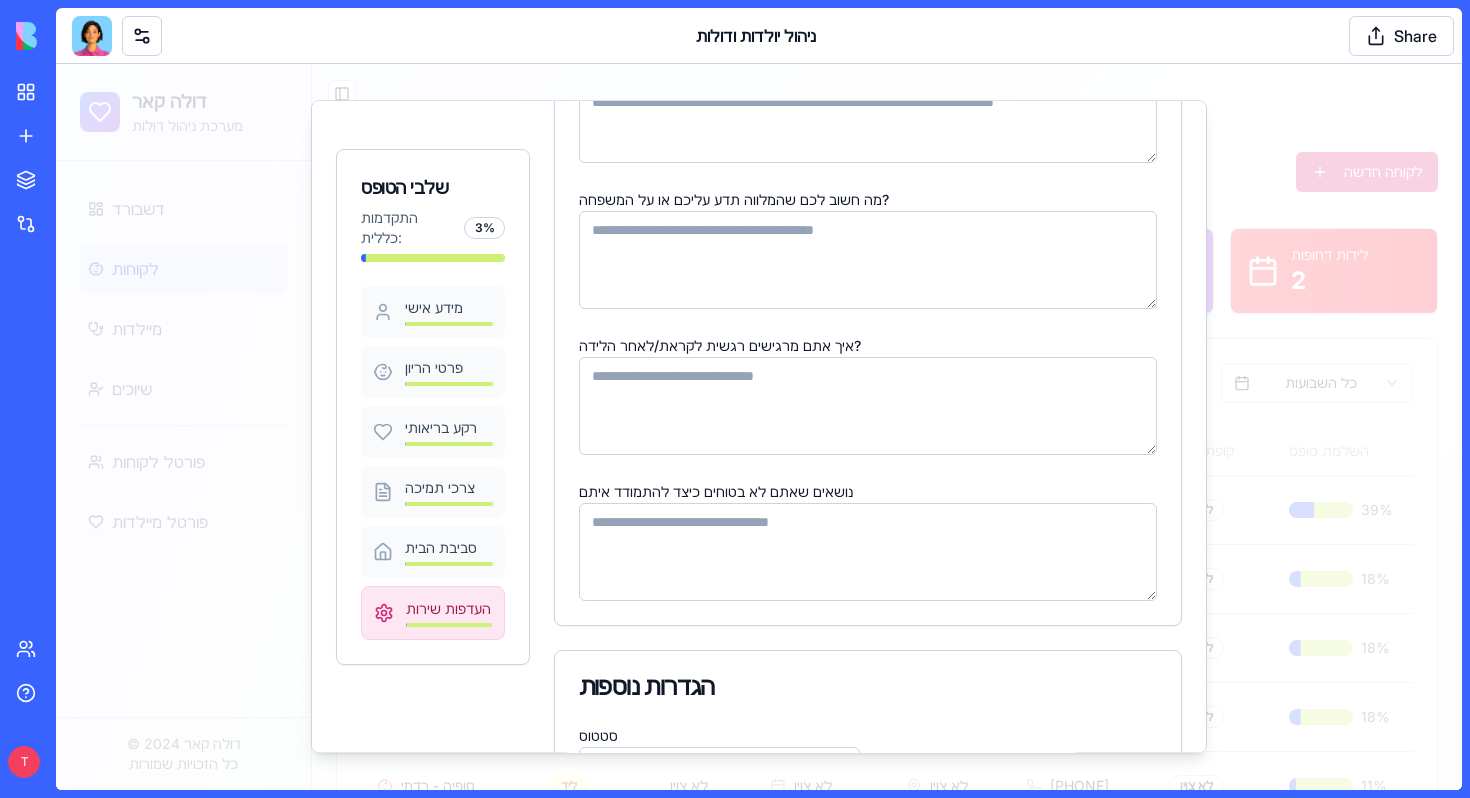 scroll, scrollTop: 412, scrollLeft: 0, axis: vertical 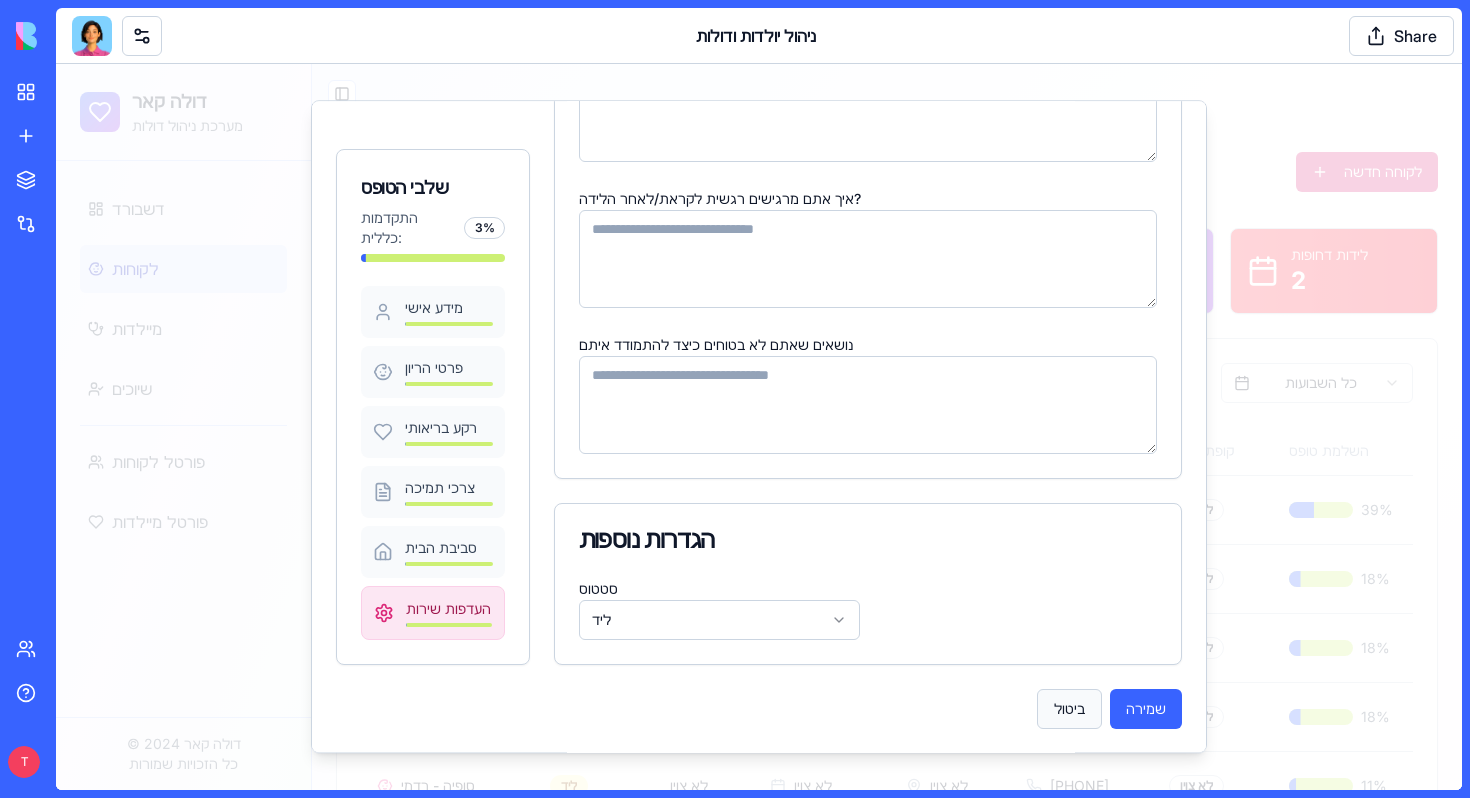 click on "ביטול" at bounding box center [1069, 709] 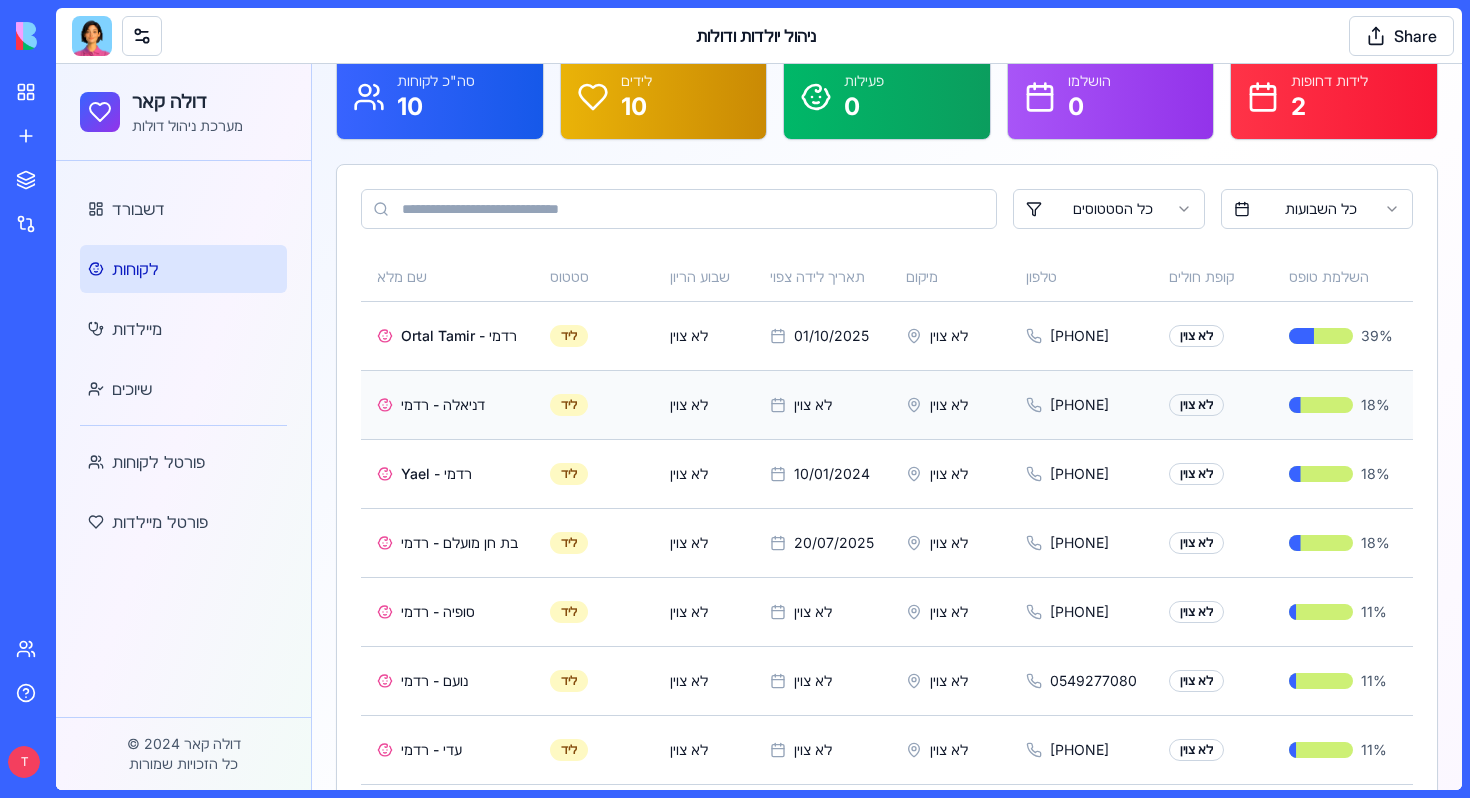 scroll, scrollTop: 285, scrollLeft: 0, axis: vertical 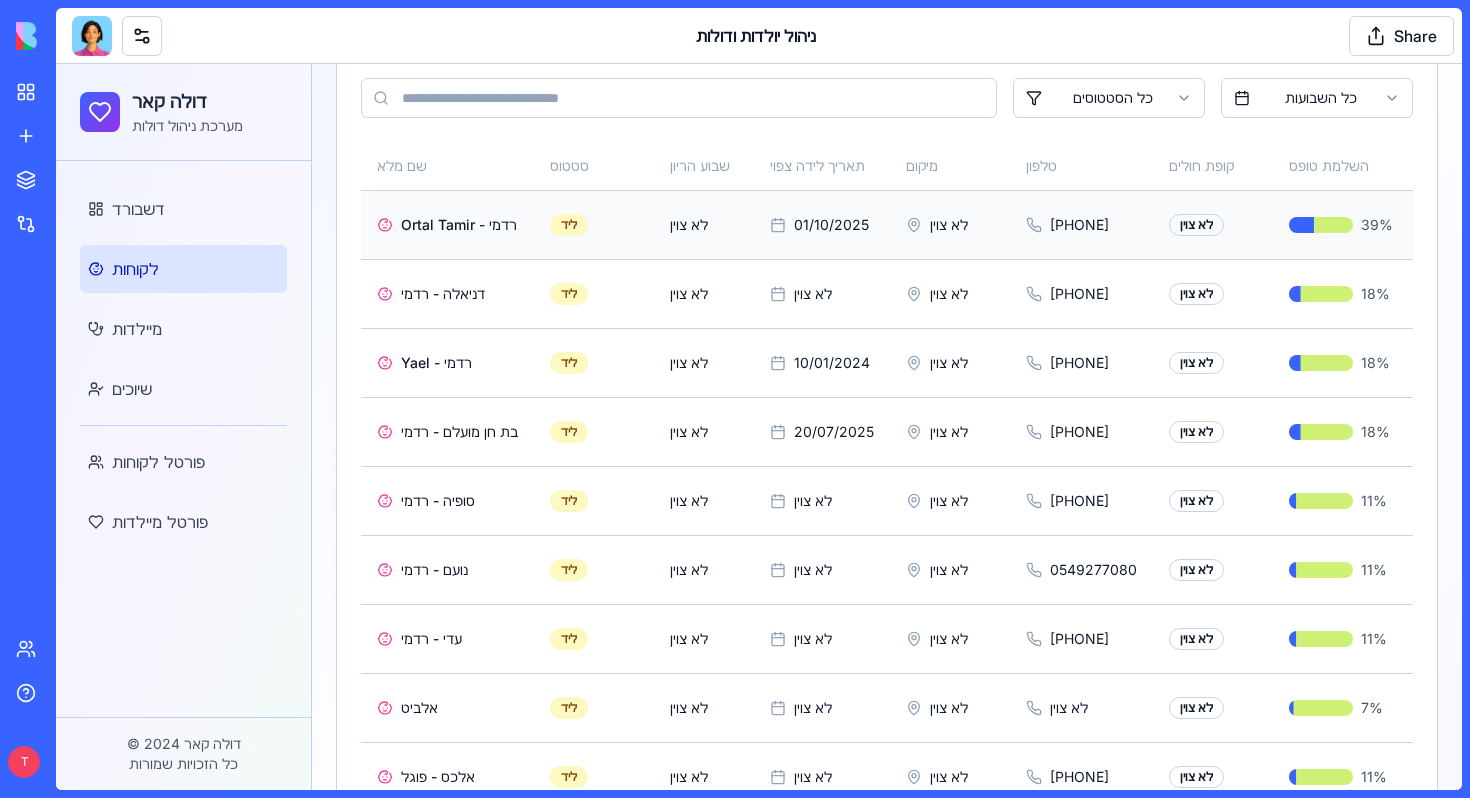 click on "Ortal Tamir - רדמי" at bounding box center (459, 225) 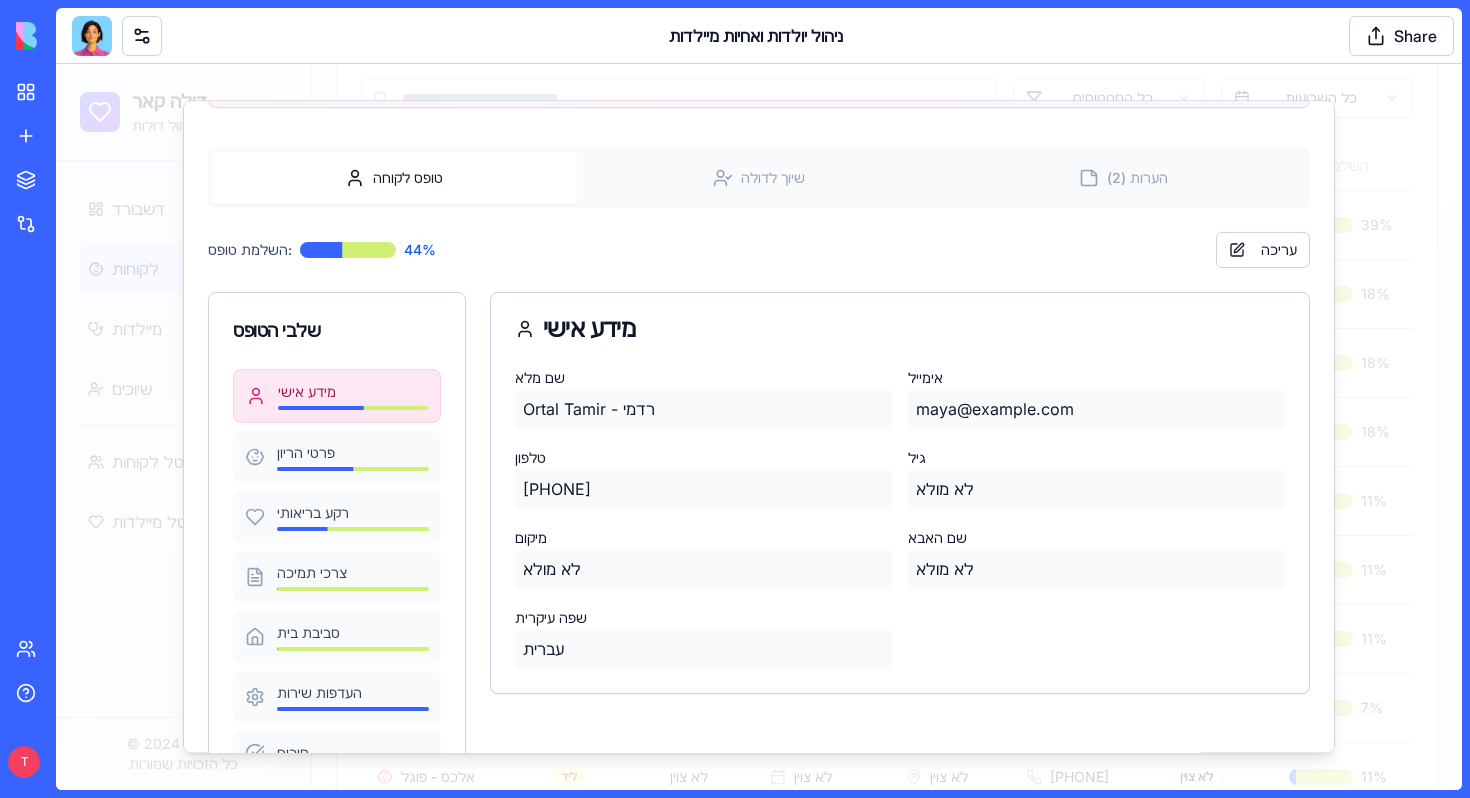 scroll, scrollTop: 238, scrollLeft: 0, axis: vertical 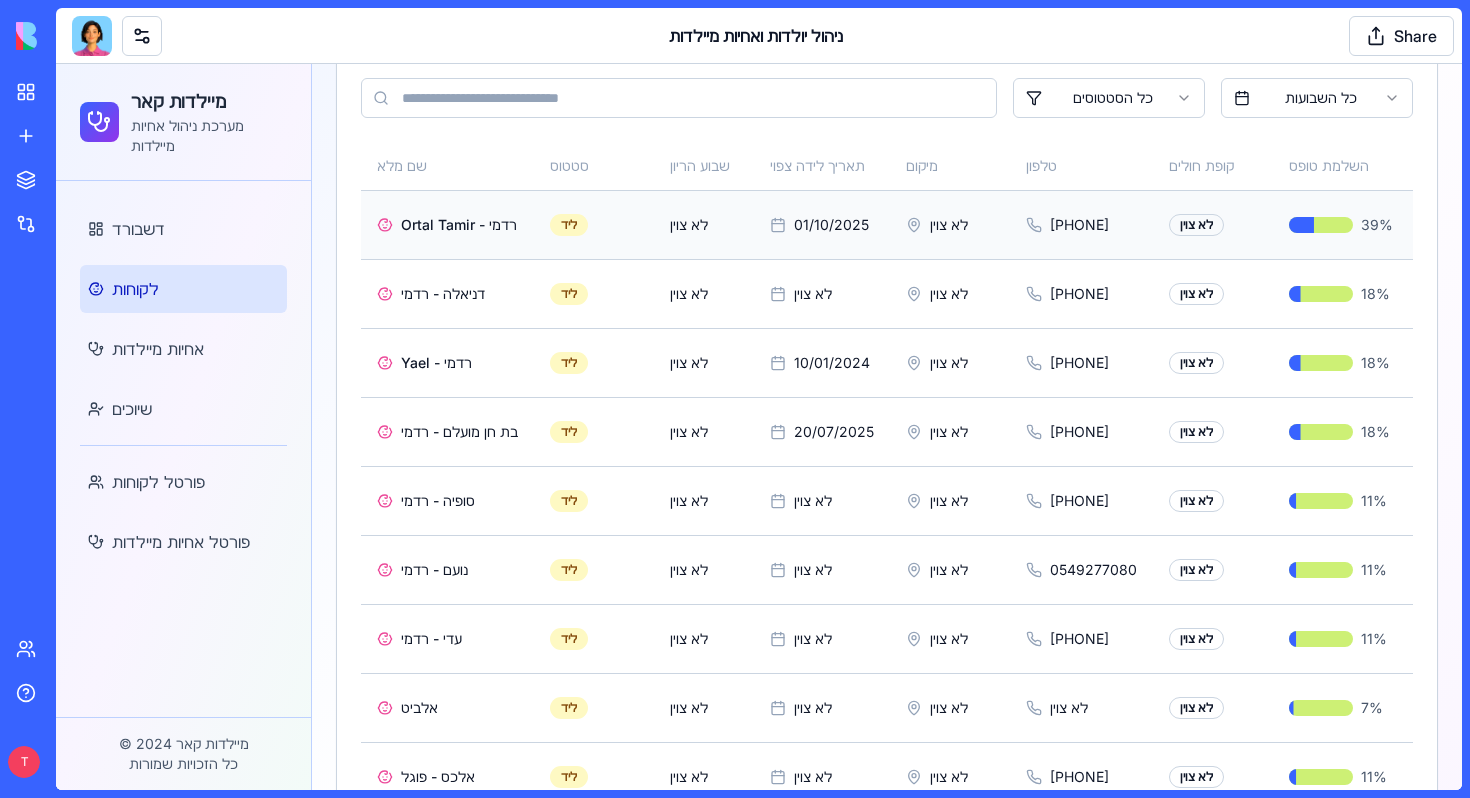 click on "Ortal Tamir - רדמי" at bounding box center [459, 225] 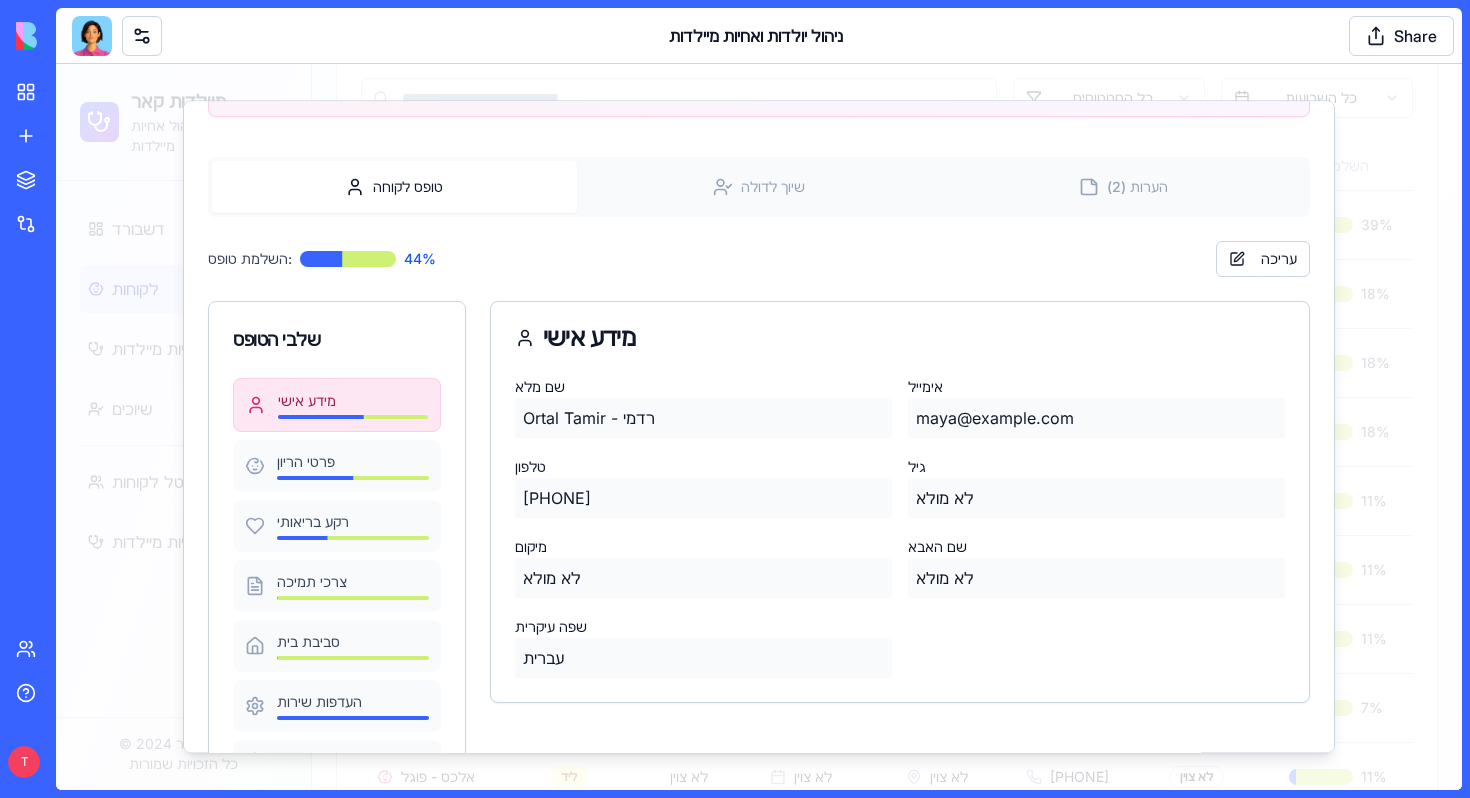 scroll, scrollTop: 161, scrollLeft: 0, axis: vertical 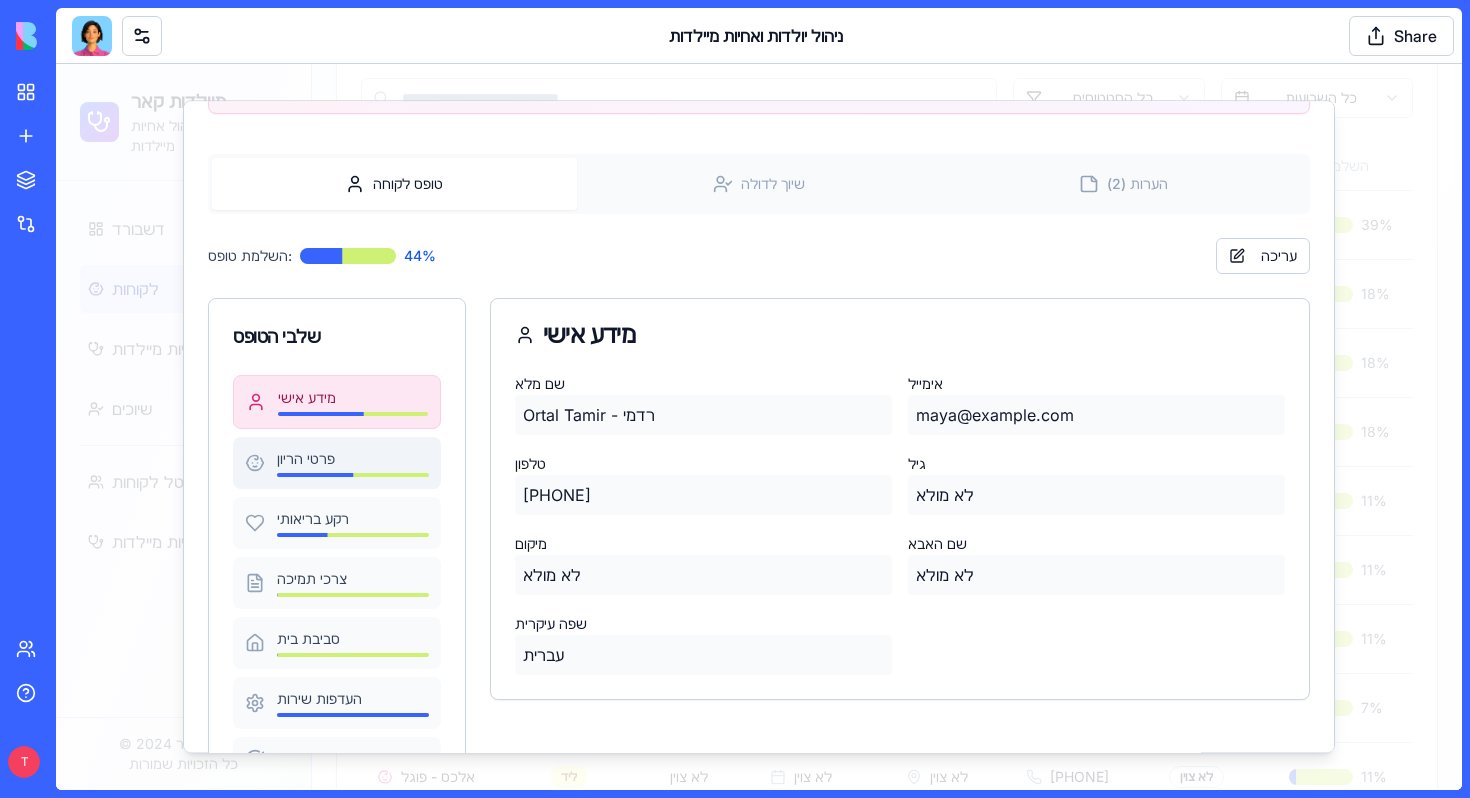 click on "פרטי הריון" at bounding box center (337, 463) 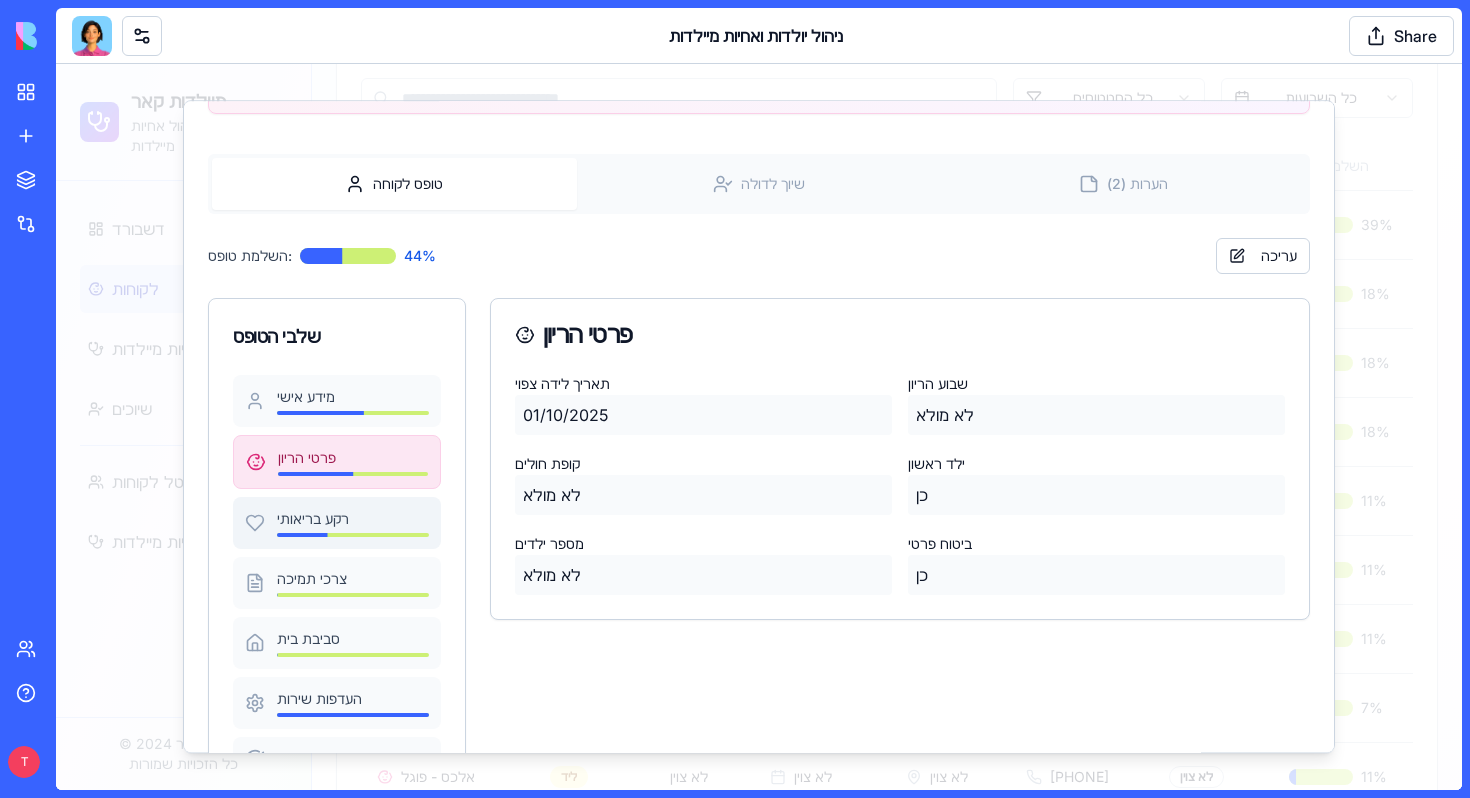 click on "רקע בריאותי" at bounding box center (353, 519) 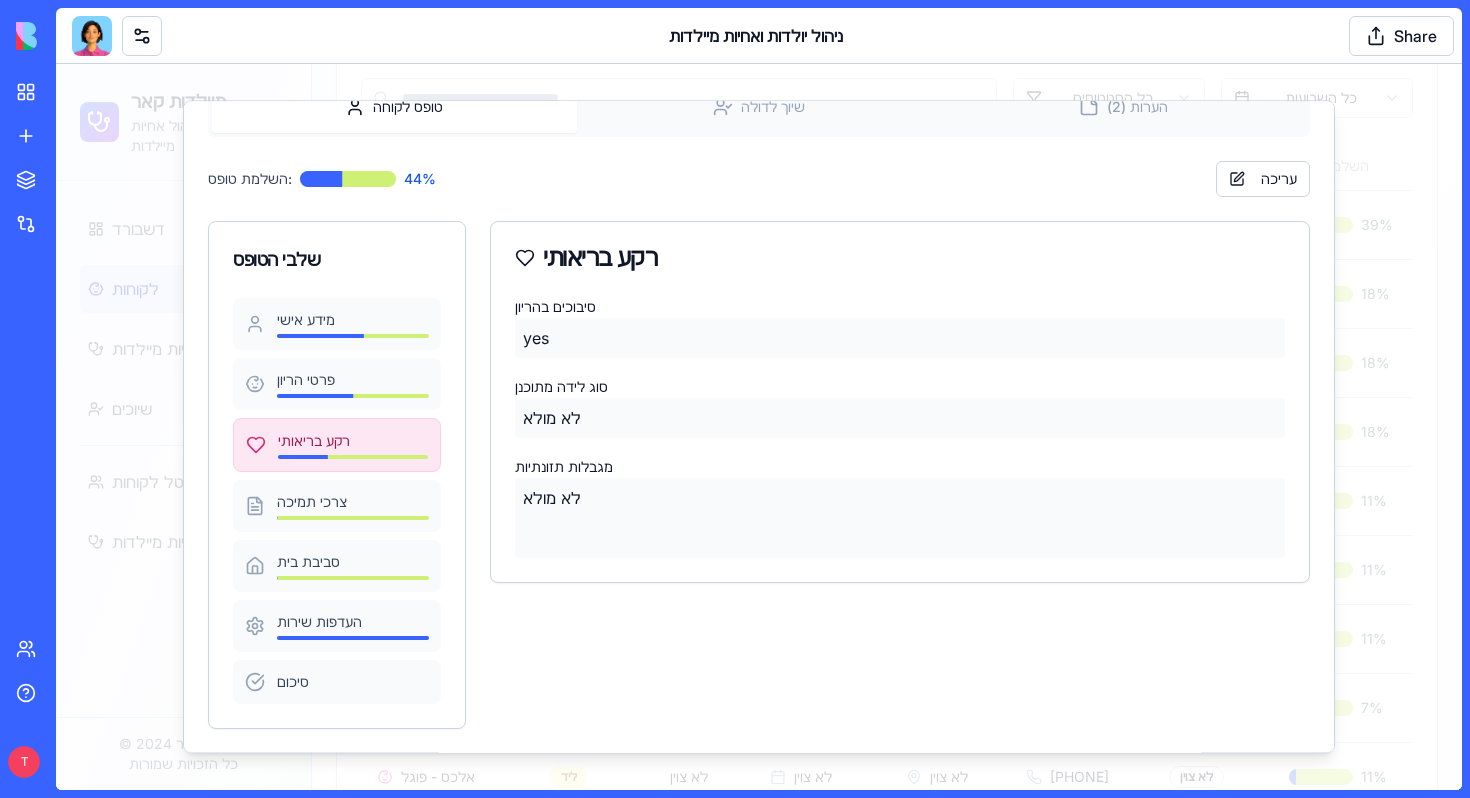 scroll, scrollTop: 0, scrollLeft: 0, axis: both 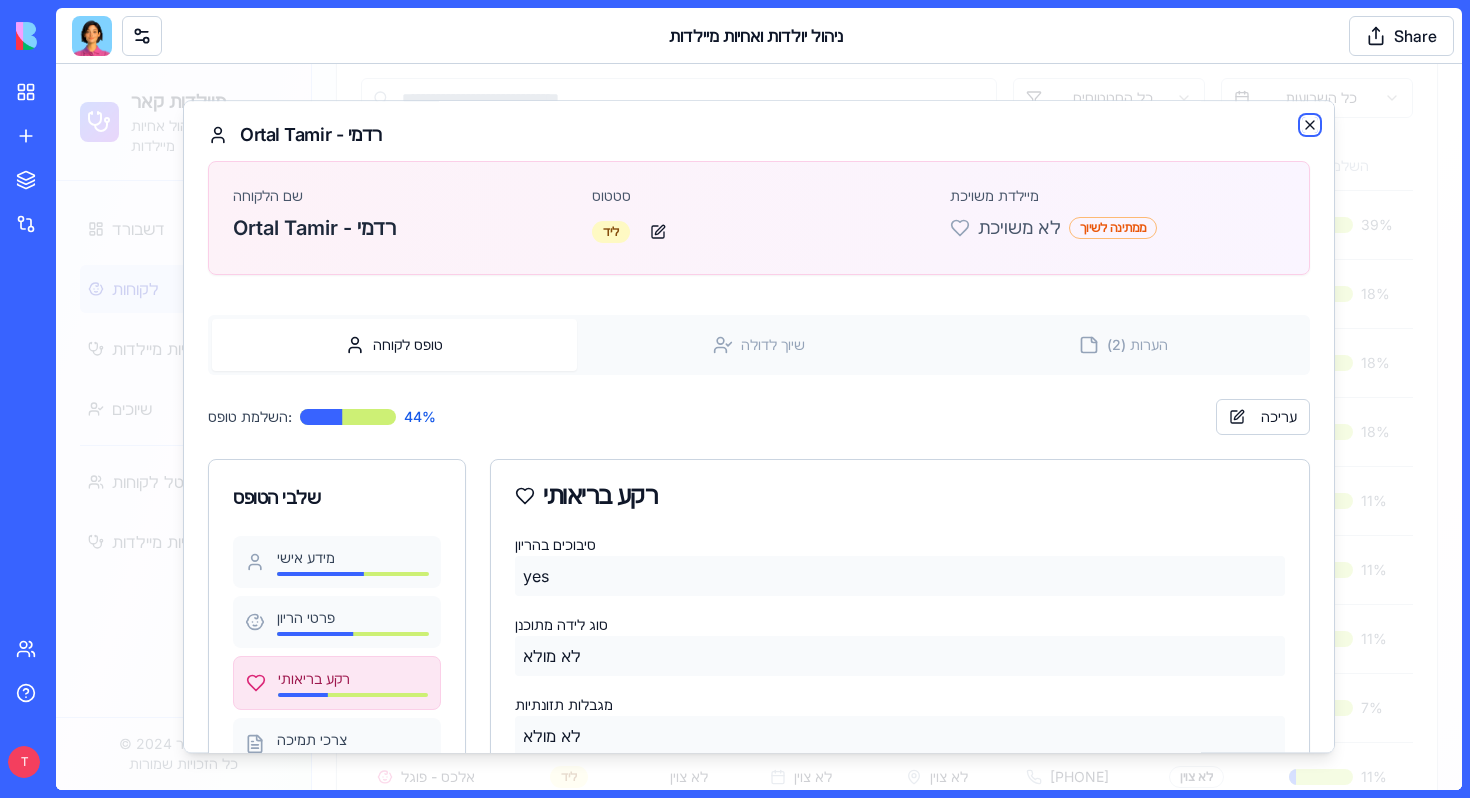 click 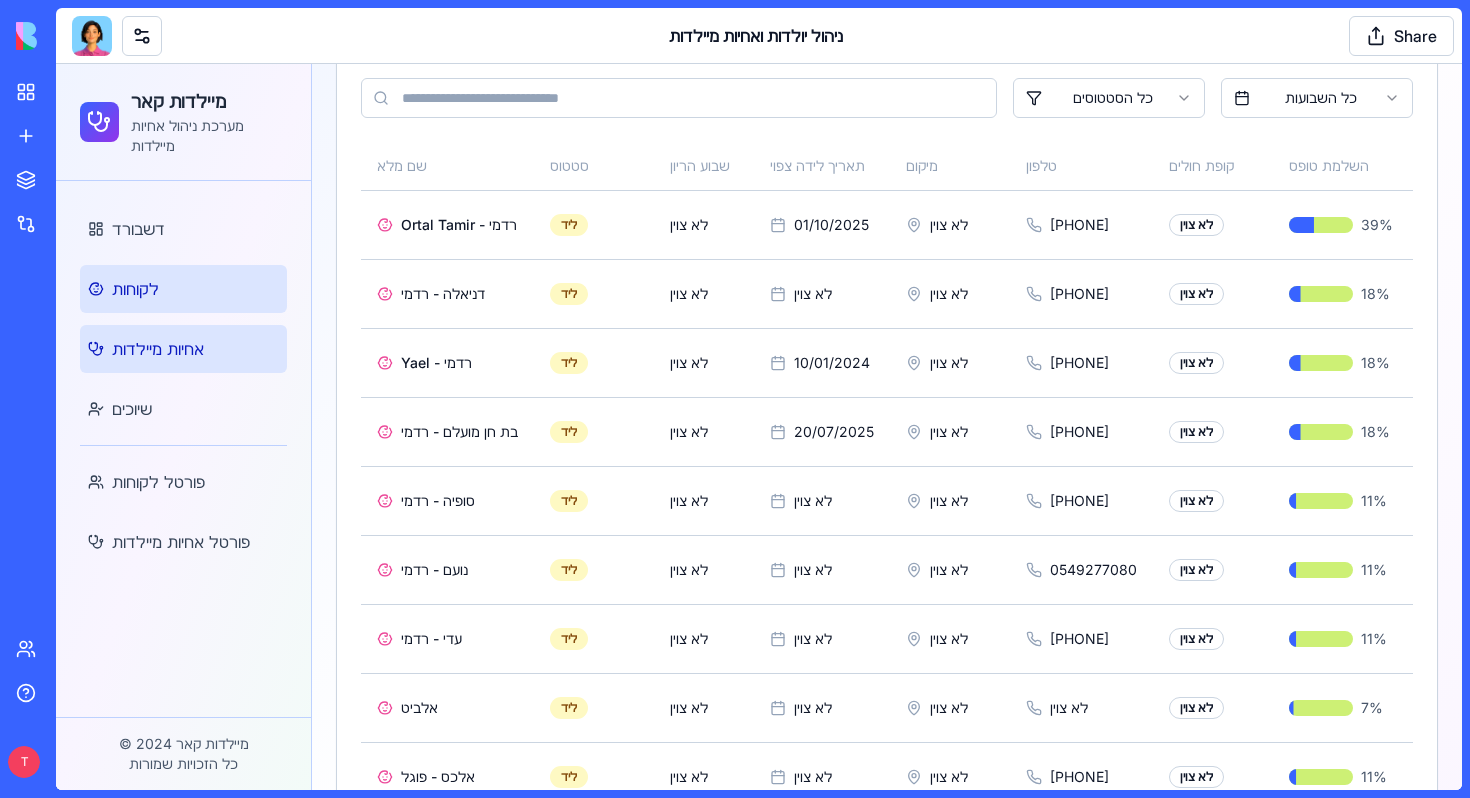 click on "אחיות מיילדות" at bounding box center [158, 349] 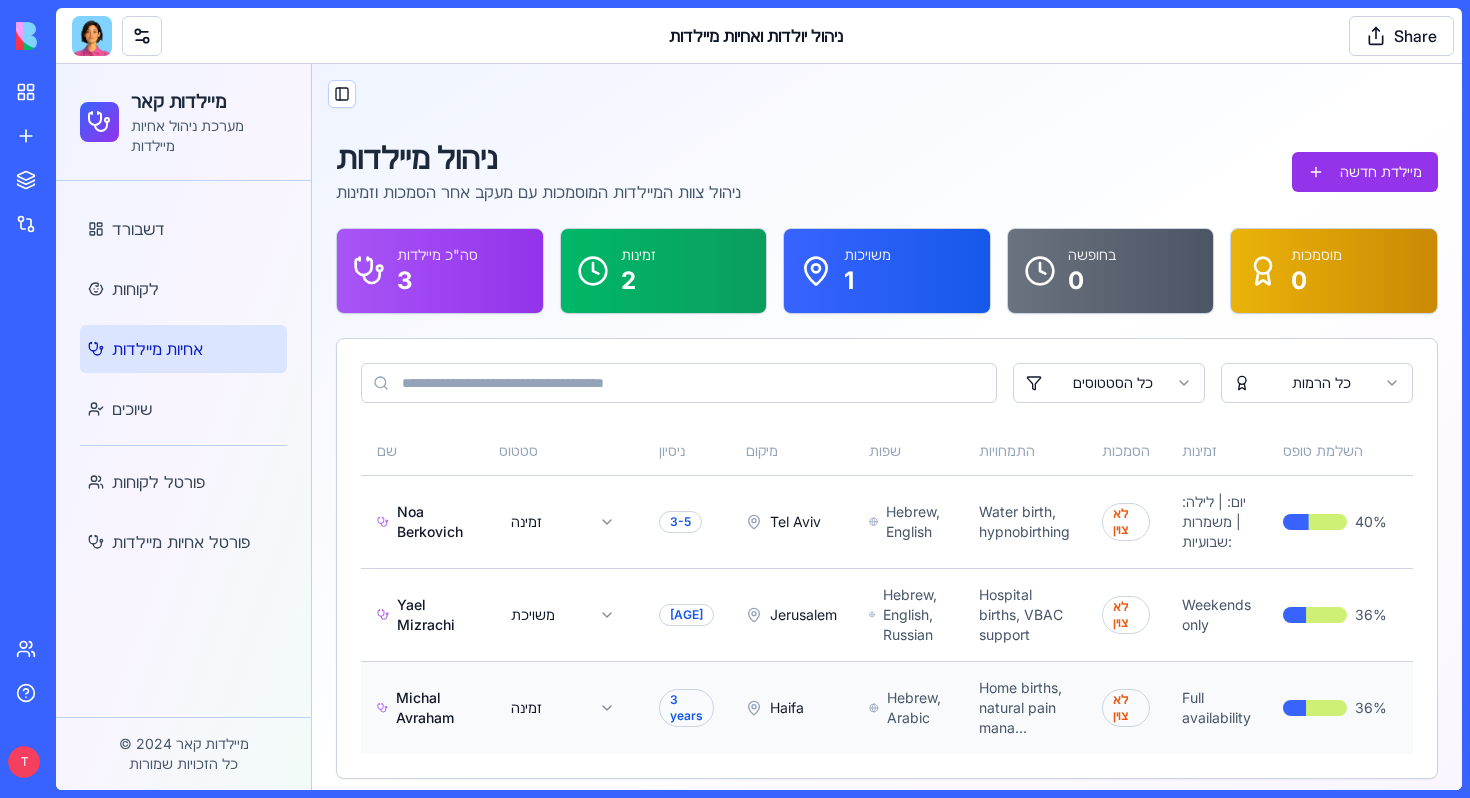 scroll, scrollTop: 12, scrollLeft: 0, axis: vertical 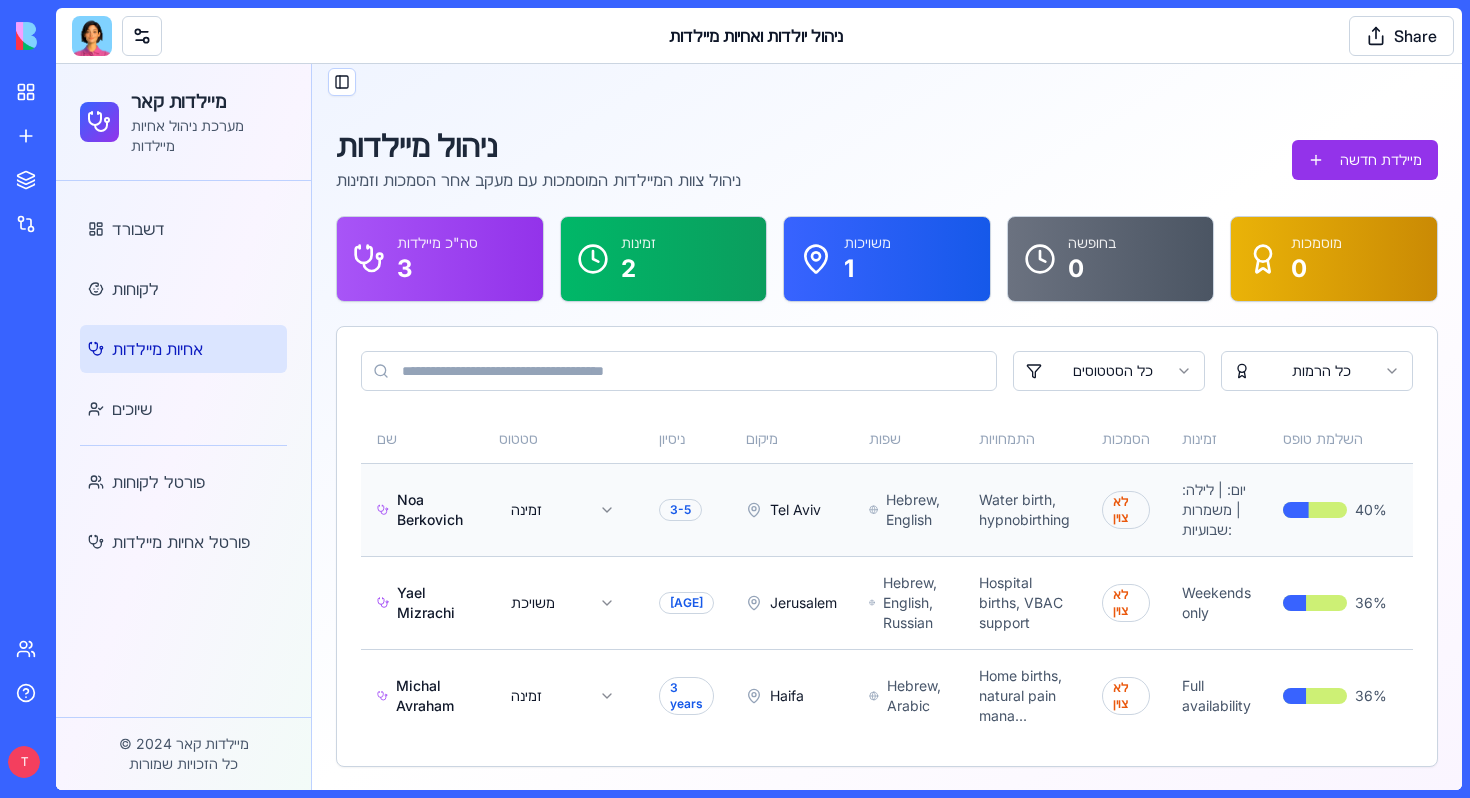 click on "Noa Berkovich" at bounding box center (422, 510) 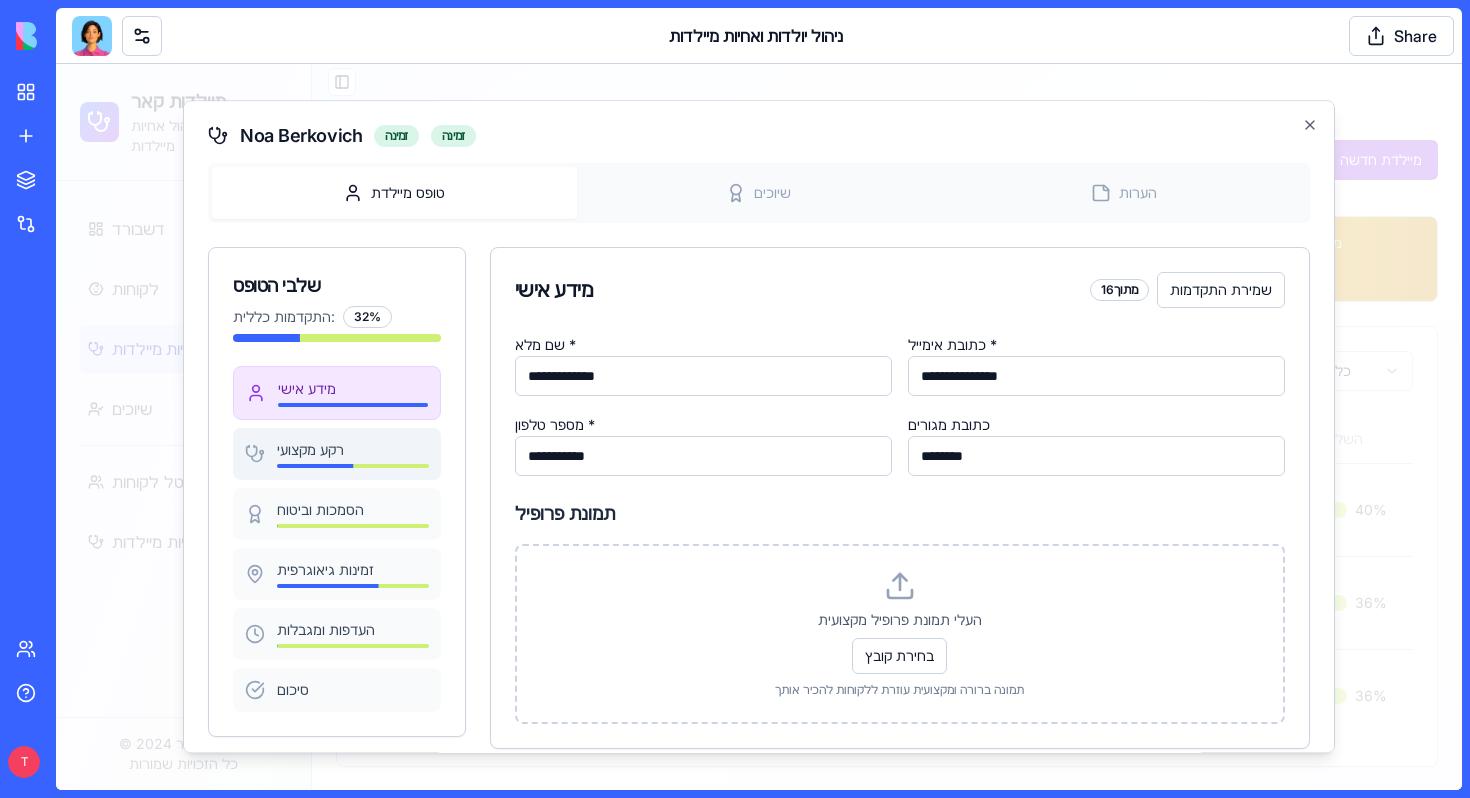 click on "רקע מקצועי" at bounding box center [353, 450] 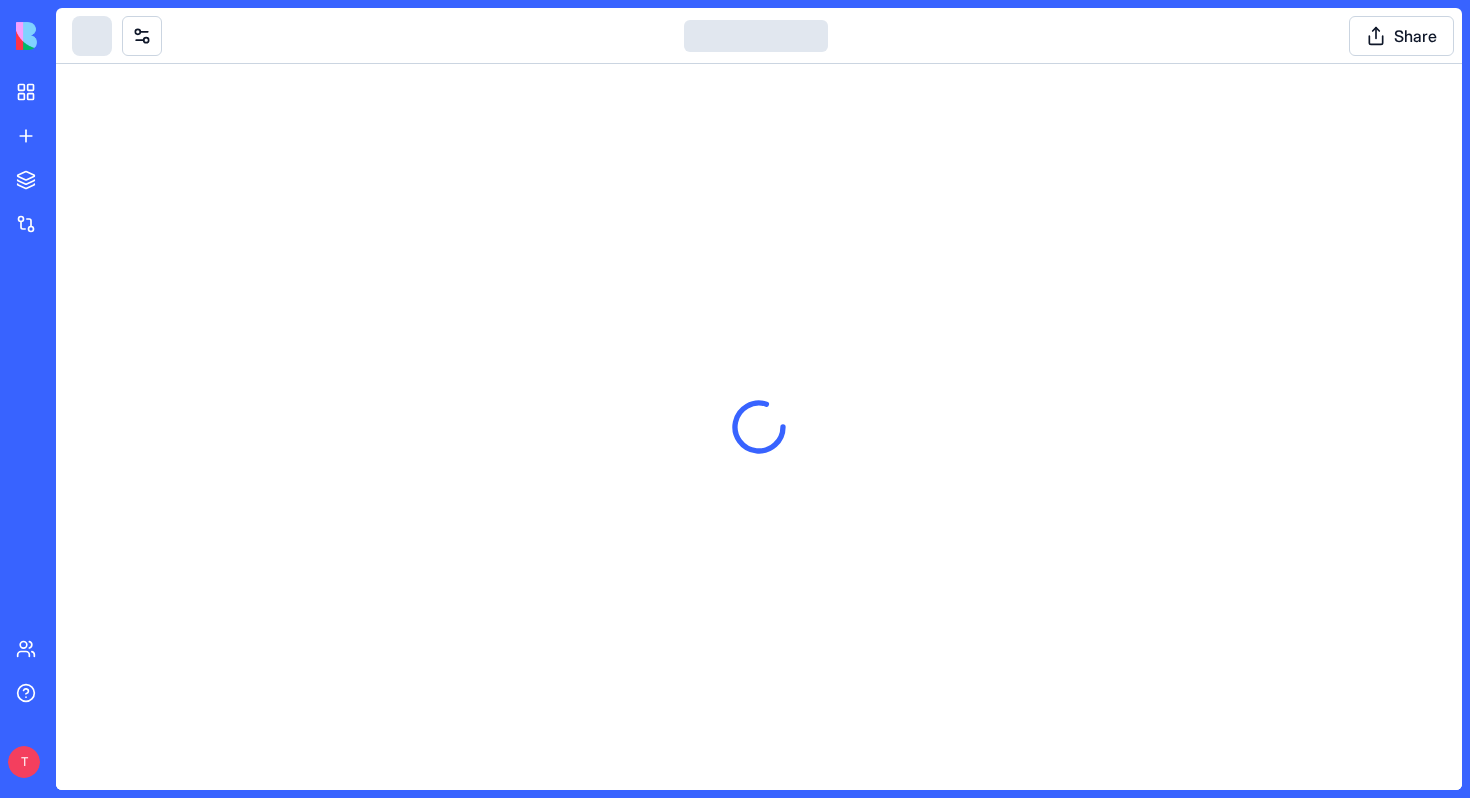 scroll, scrollTop: 0, scrollLeft: 0, axis: both 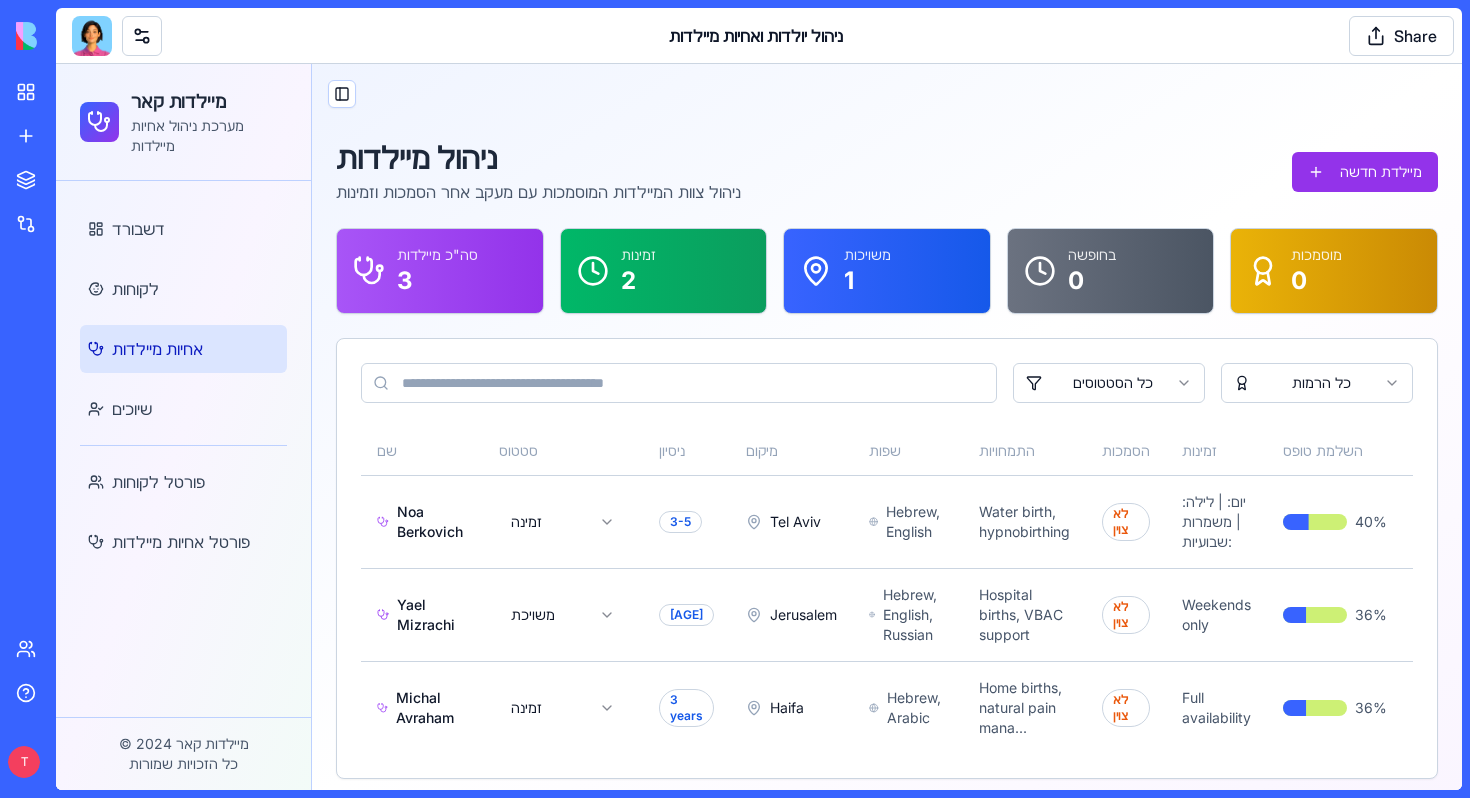 click on "דשבורד לקוחות אחיות מיילדות שיוכים פורטל לקוחות פורטל אחיות מיילדות" at bounding box center [183, 385] 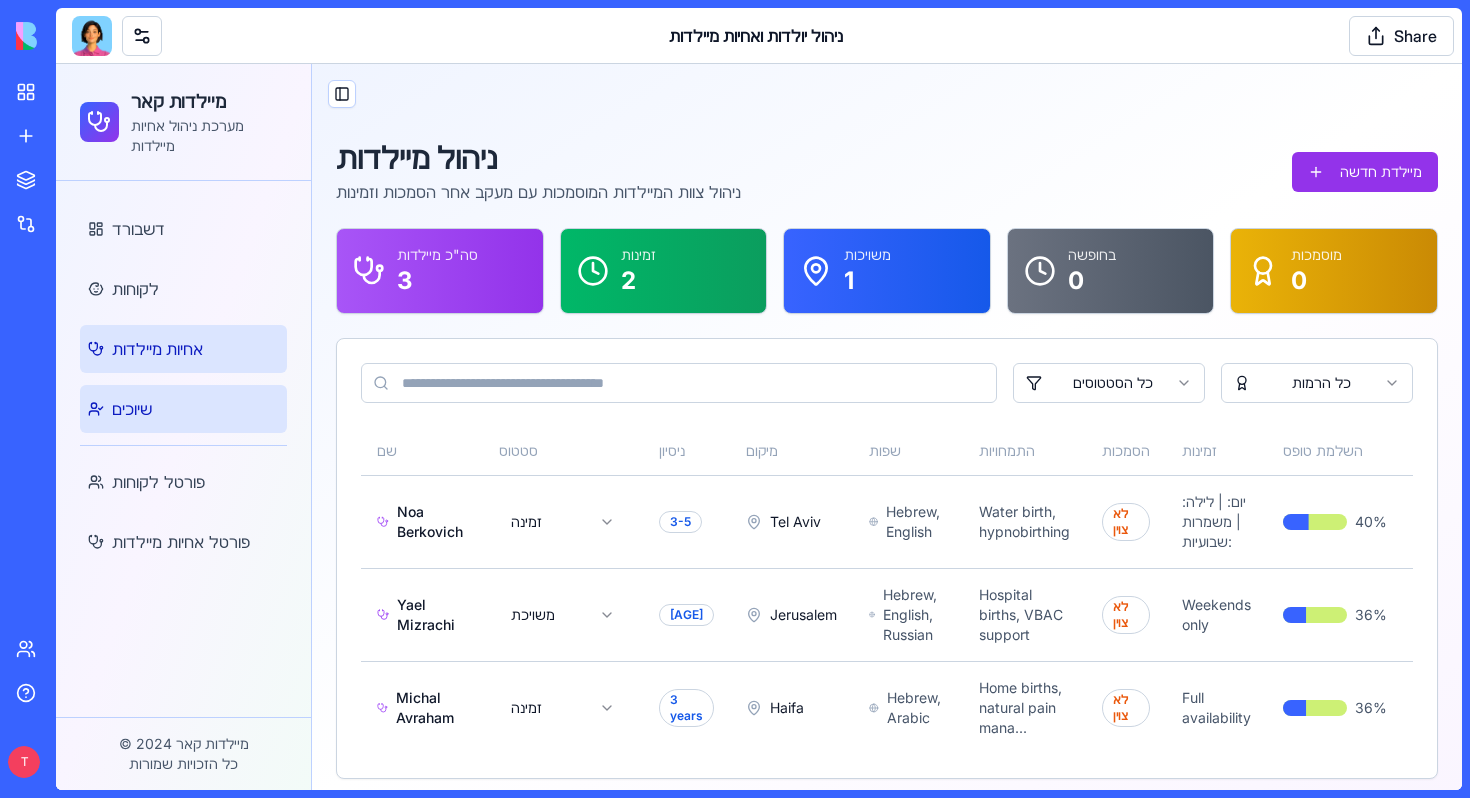 click on "שיוכים" at bounding box center [183, 409] 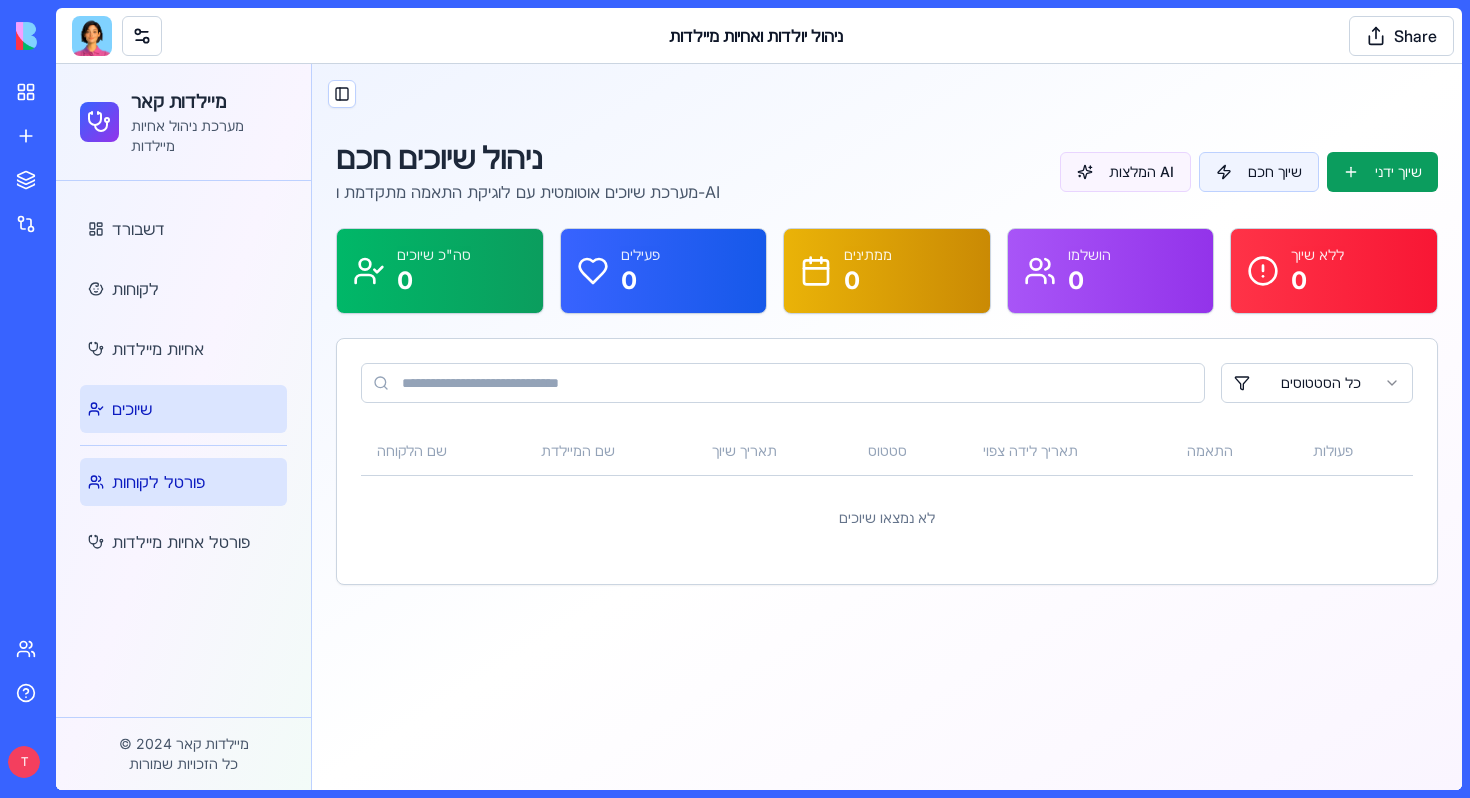click on "פורטל לקוחות" at bounding box center (183, 482) 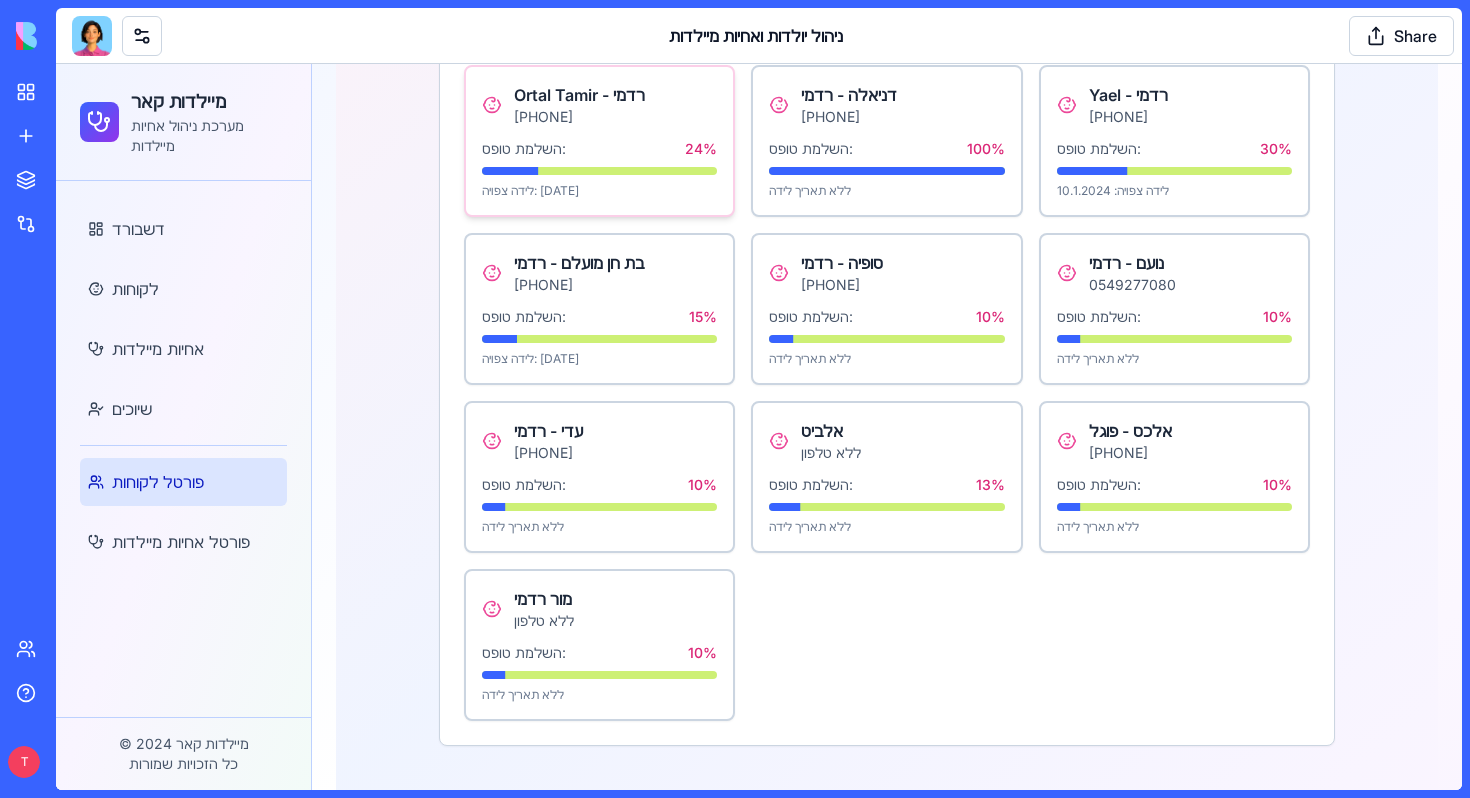 scroll, scrollTop: 364, scrollLeft: 0, axis: vertical 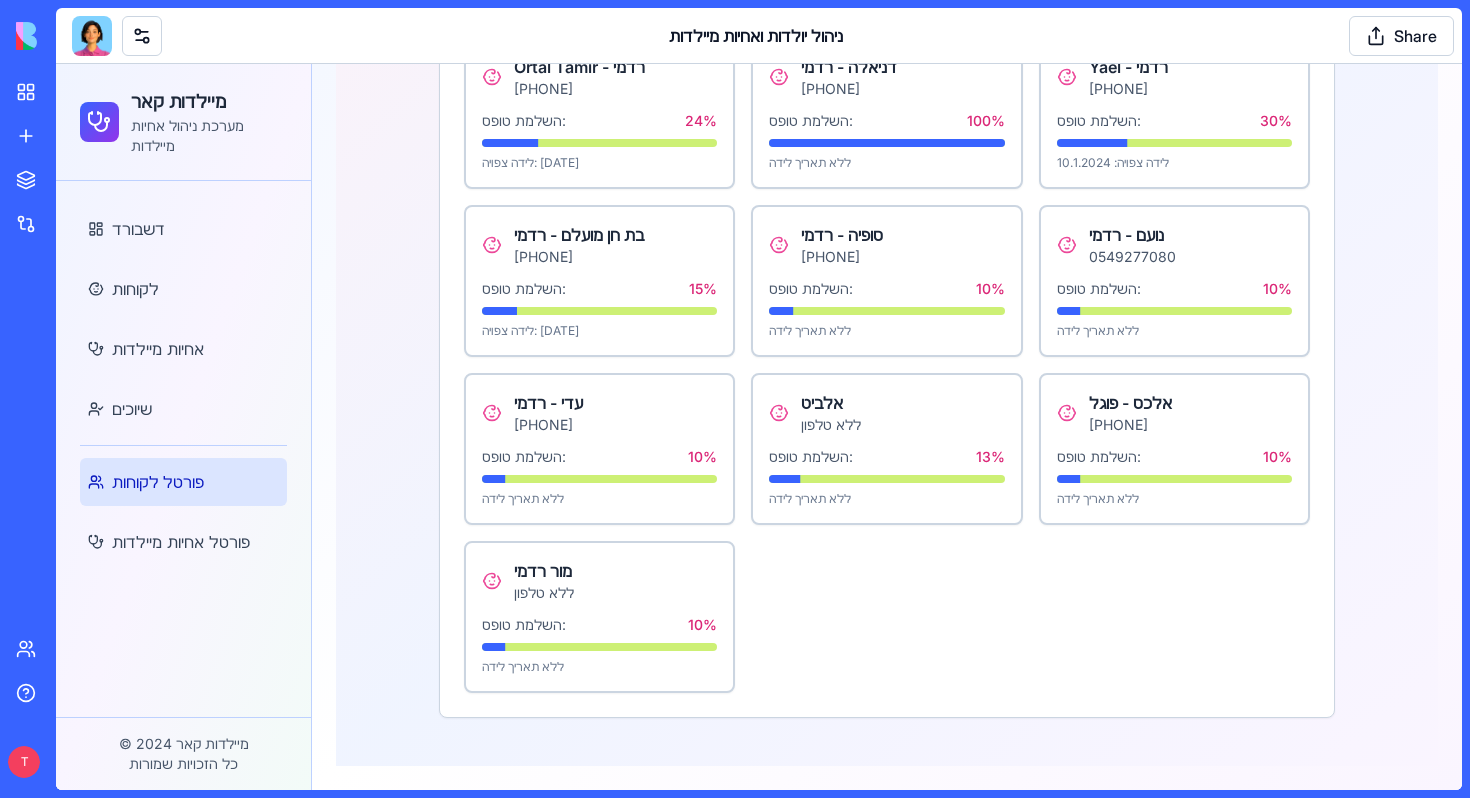 click at bounding box center (92, 36) 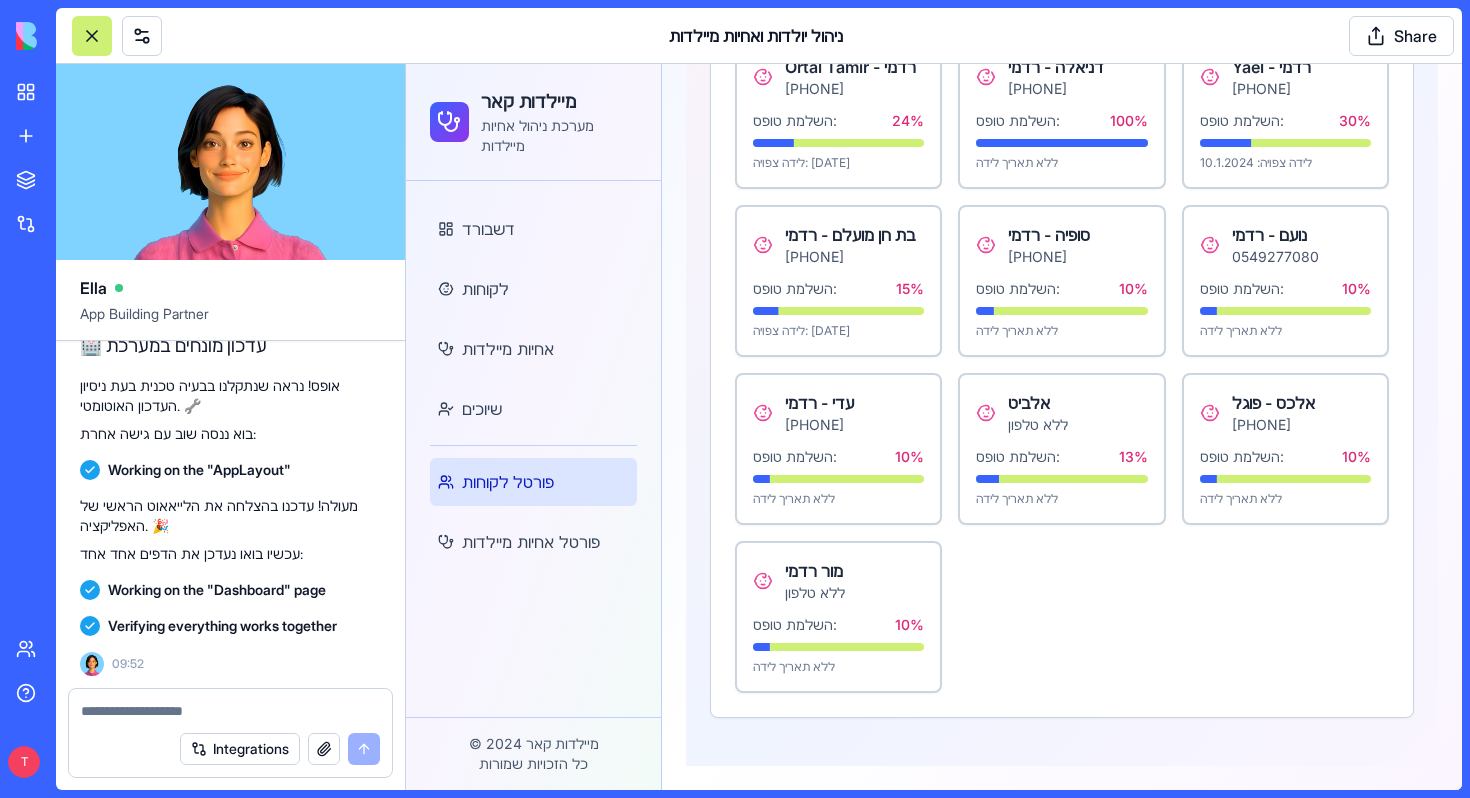 scroll, scrollTop: 85416, scrollLeft: 0, axis: vertical 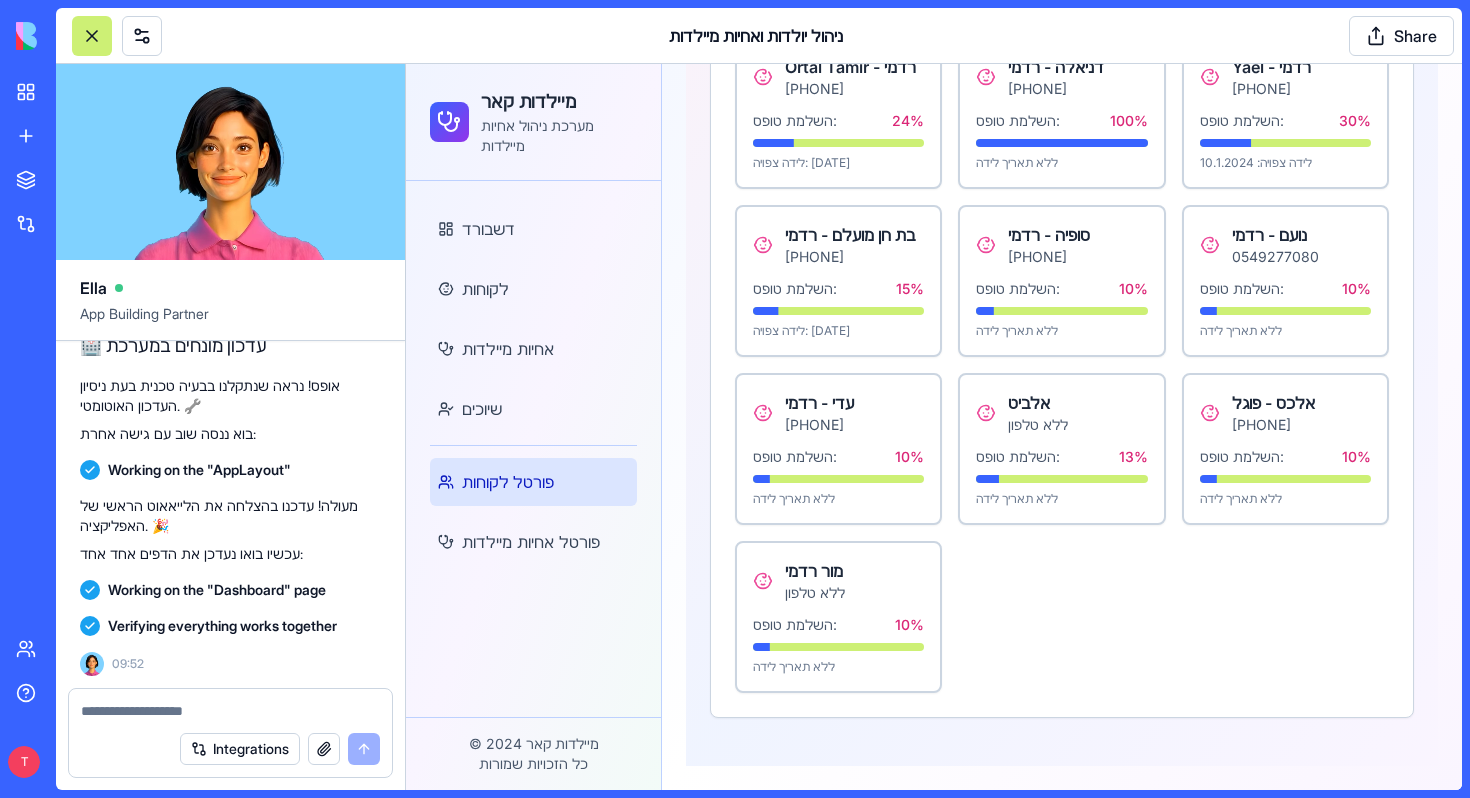 click at bounding box center [92, 36] 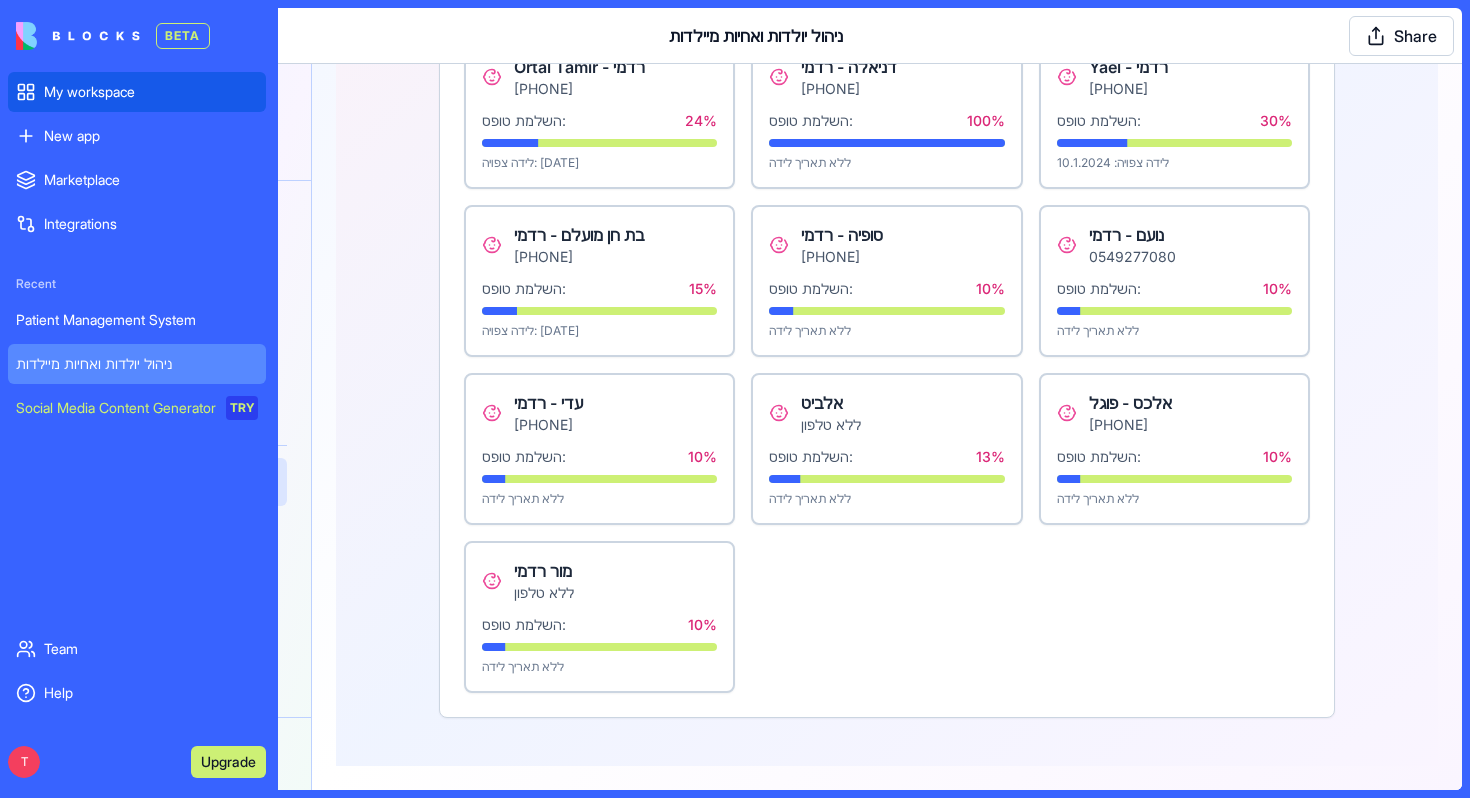 click on "My workspace" at bounding box center [151, 92] 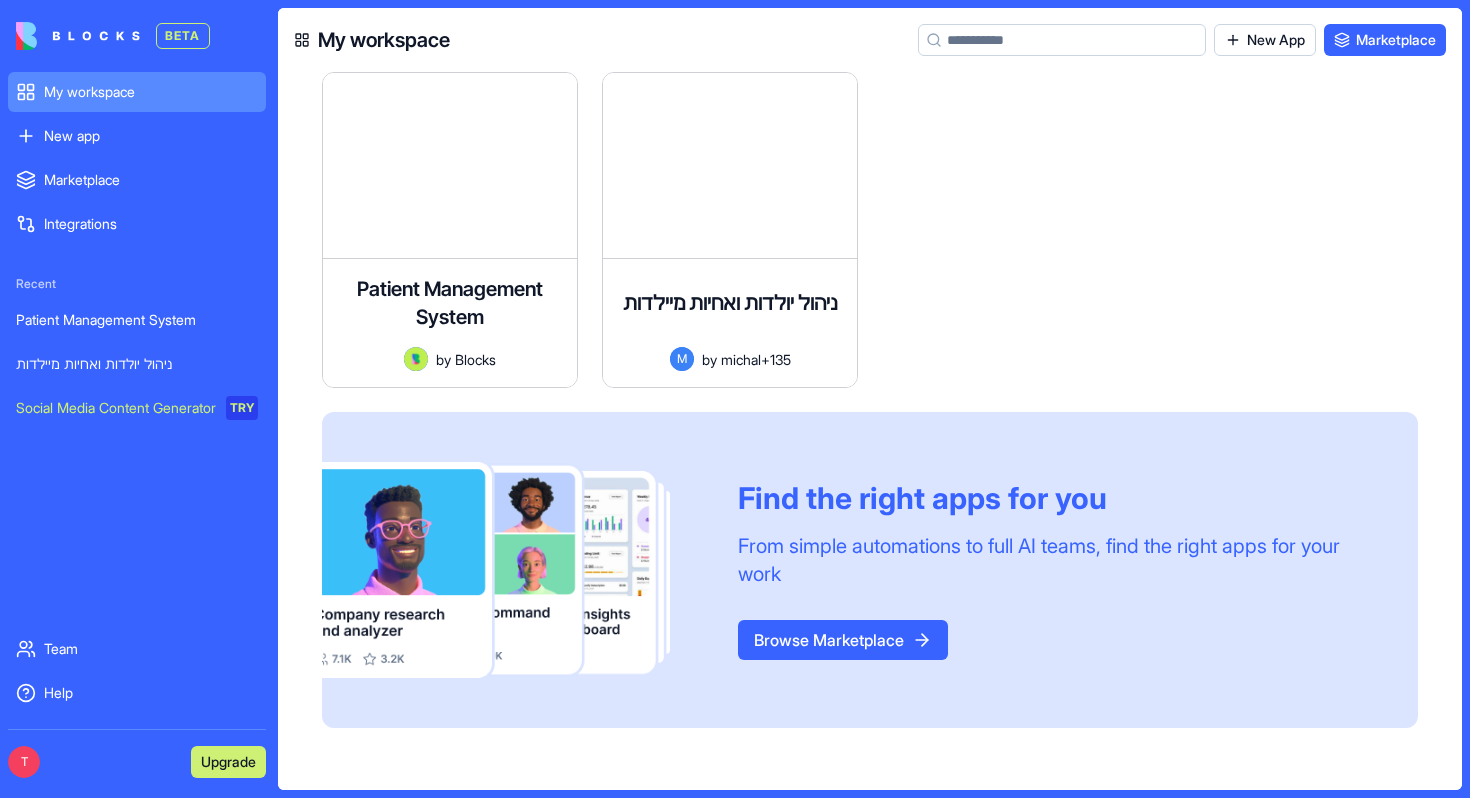 click at bounding box center (1010, 242) 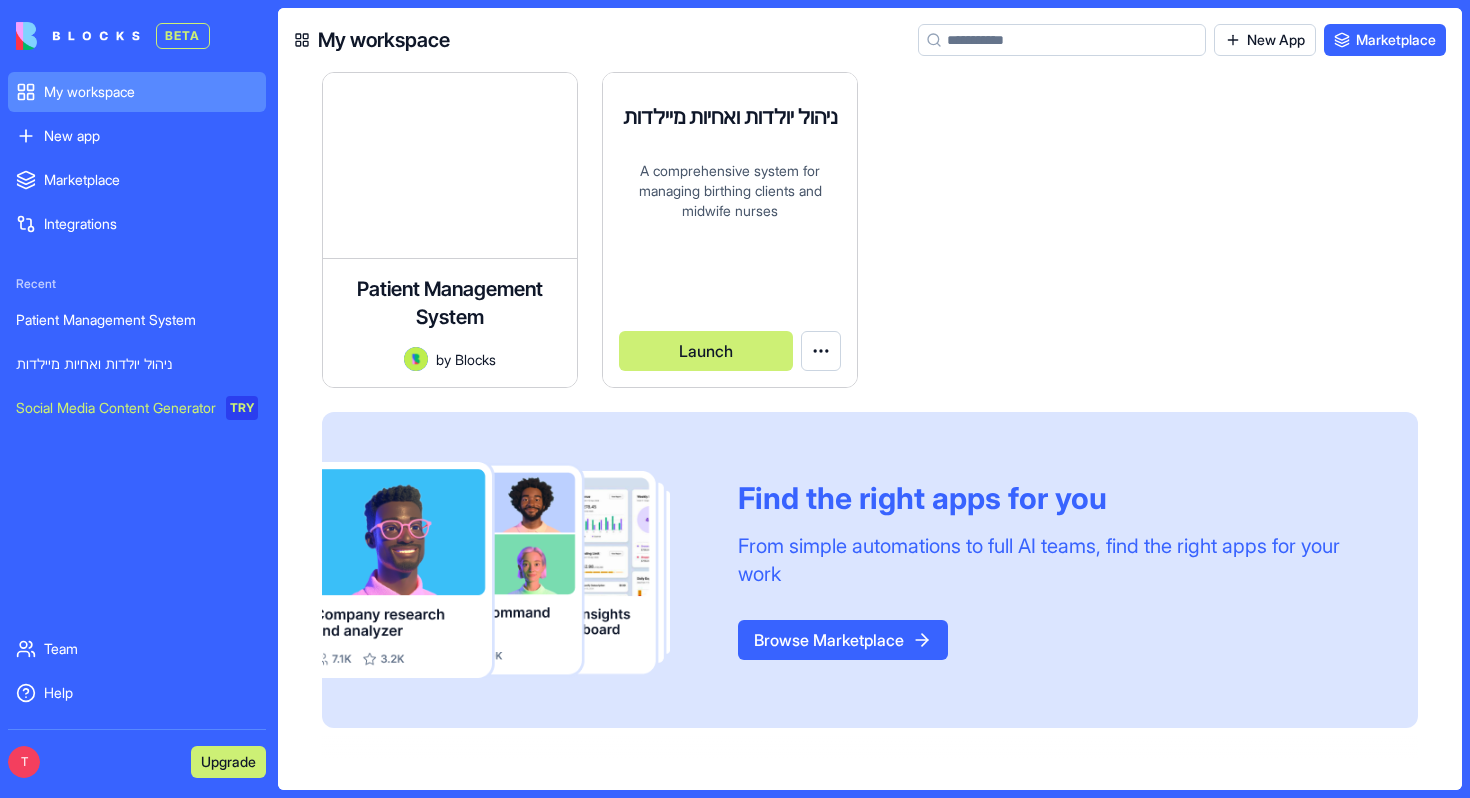click on "ניהול יולדות ואחיות מיילדות" at bounding box center (730, 117) 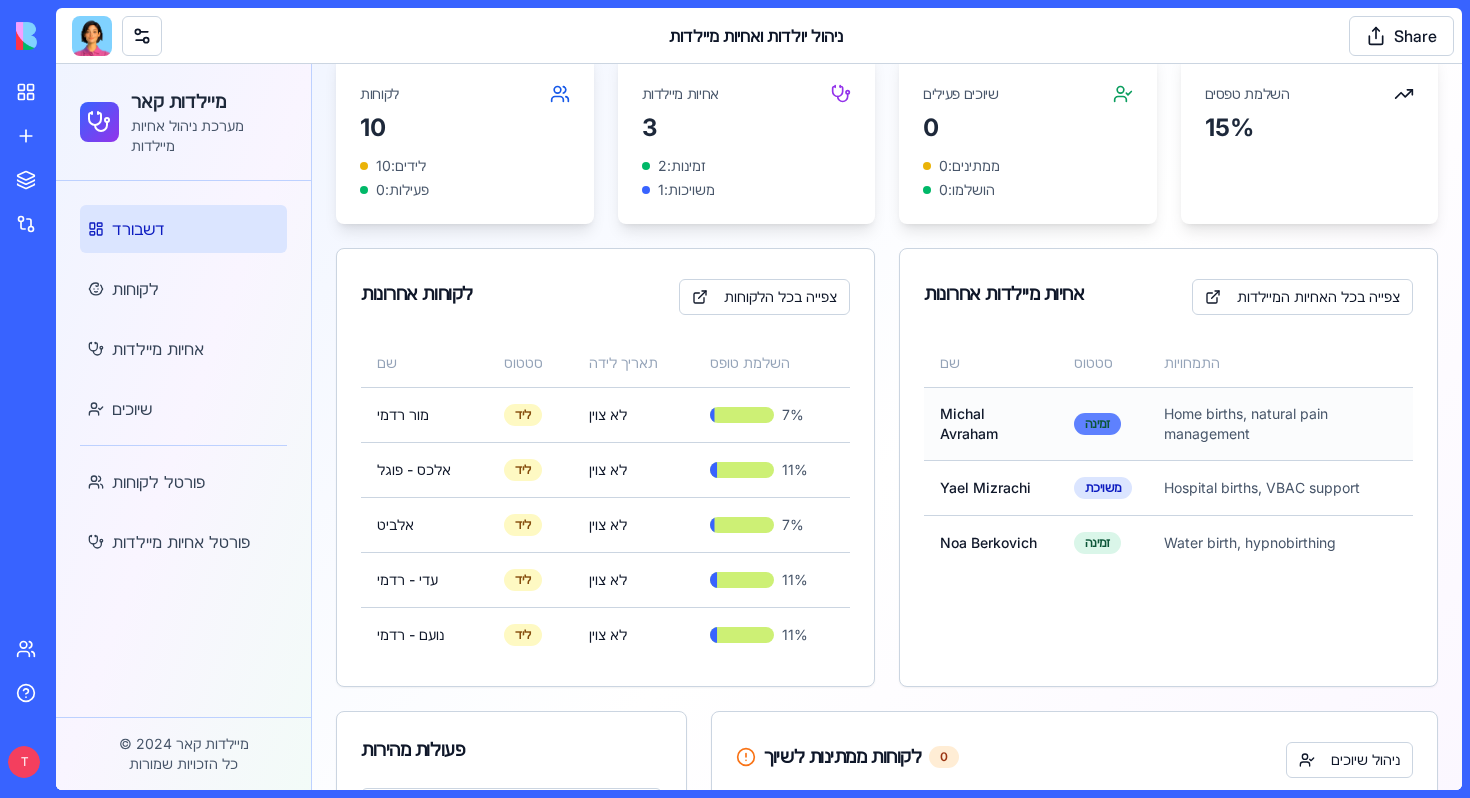 scroll, scrollTop: 0, scrollLeft: 0, axis: both 